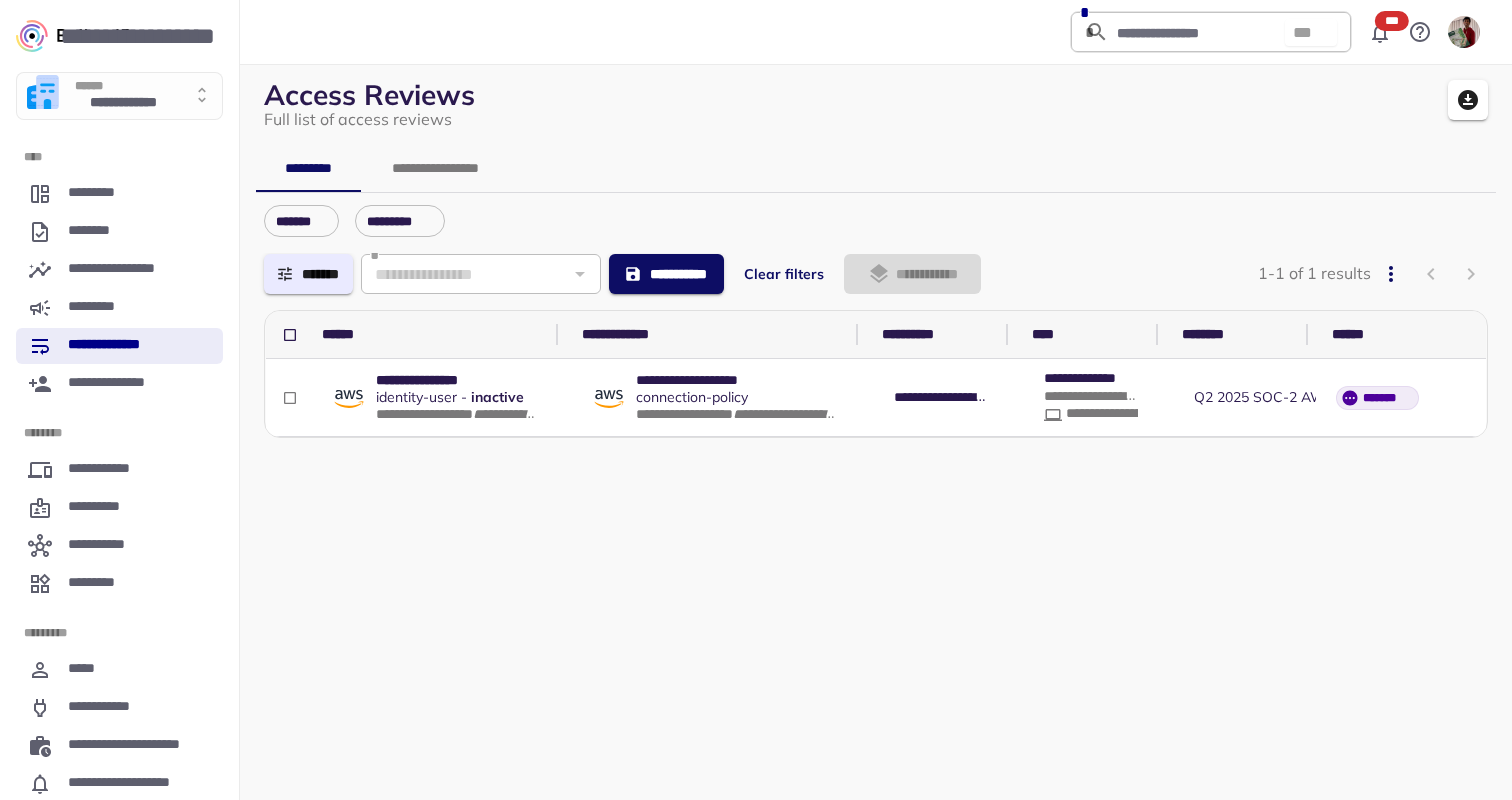 scroll, scrollTop: 0, scrollLeft: 0, axis: both 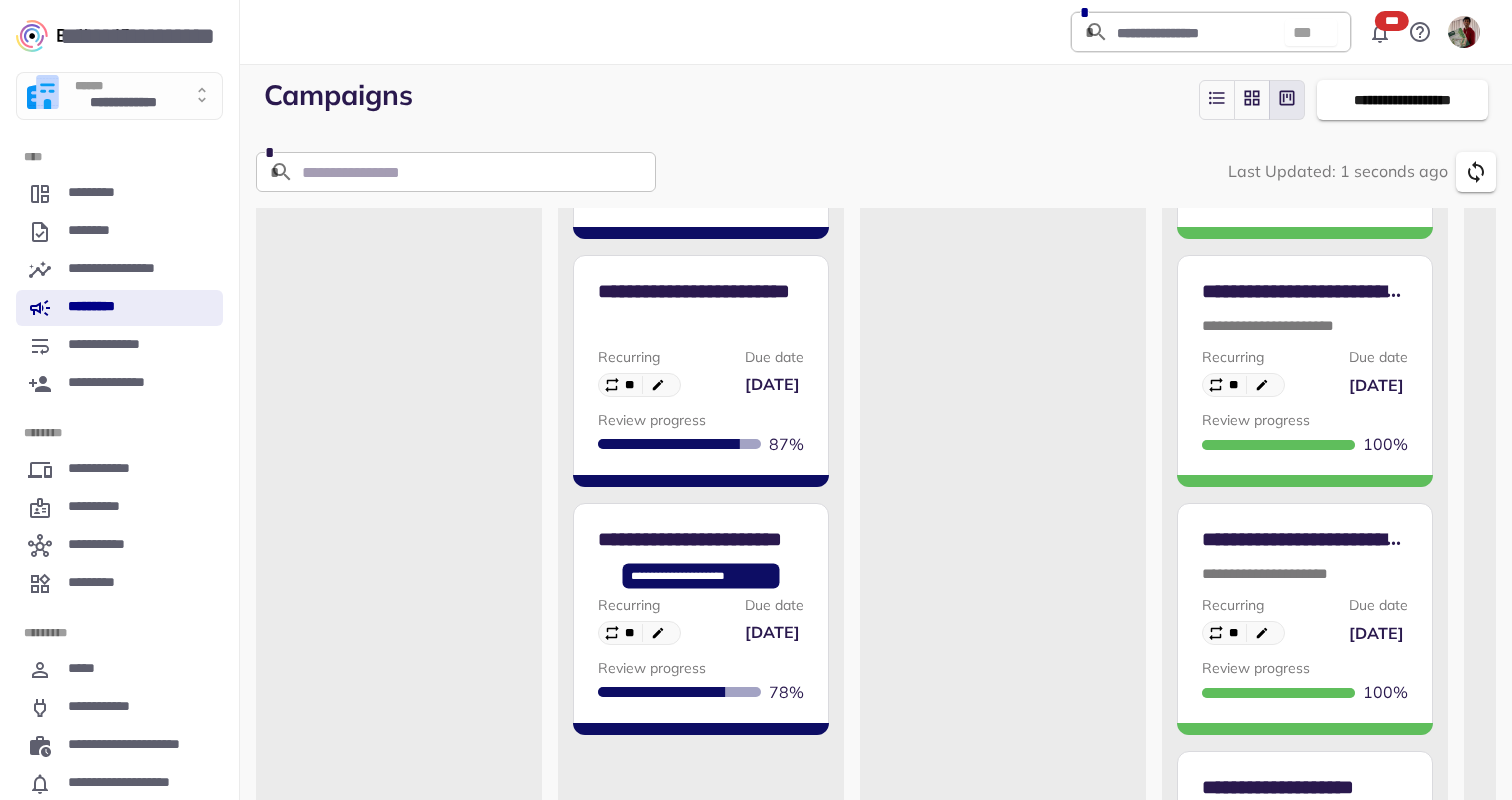 click on "**********" at bounding box center (701, 539) 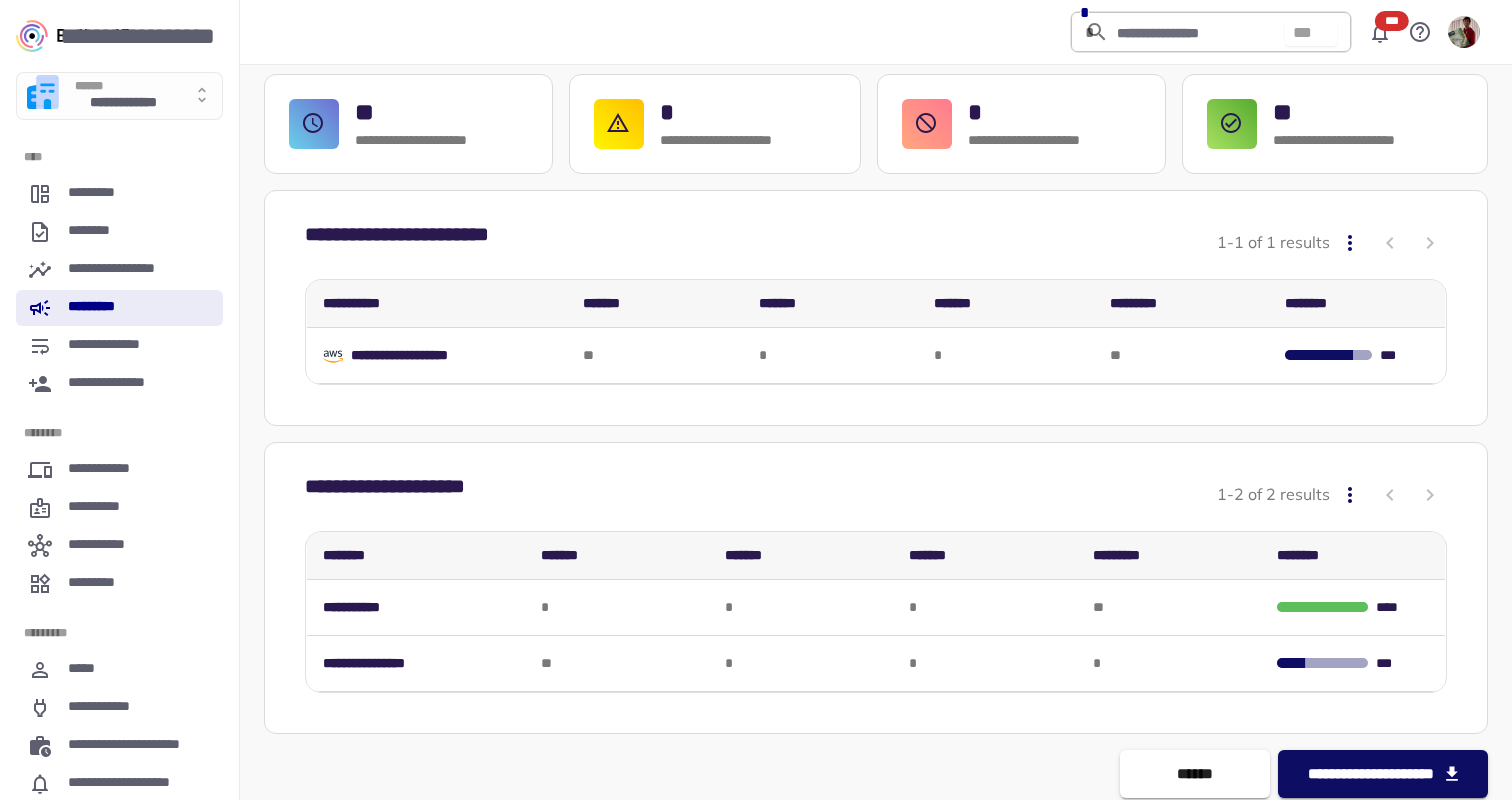 scroll, scrollTop: 72, scrollLeft: 0, axis: vertical 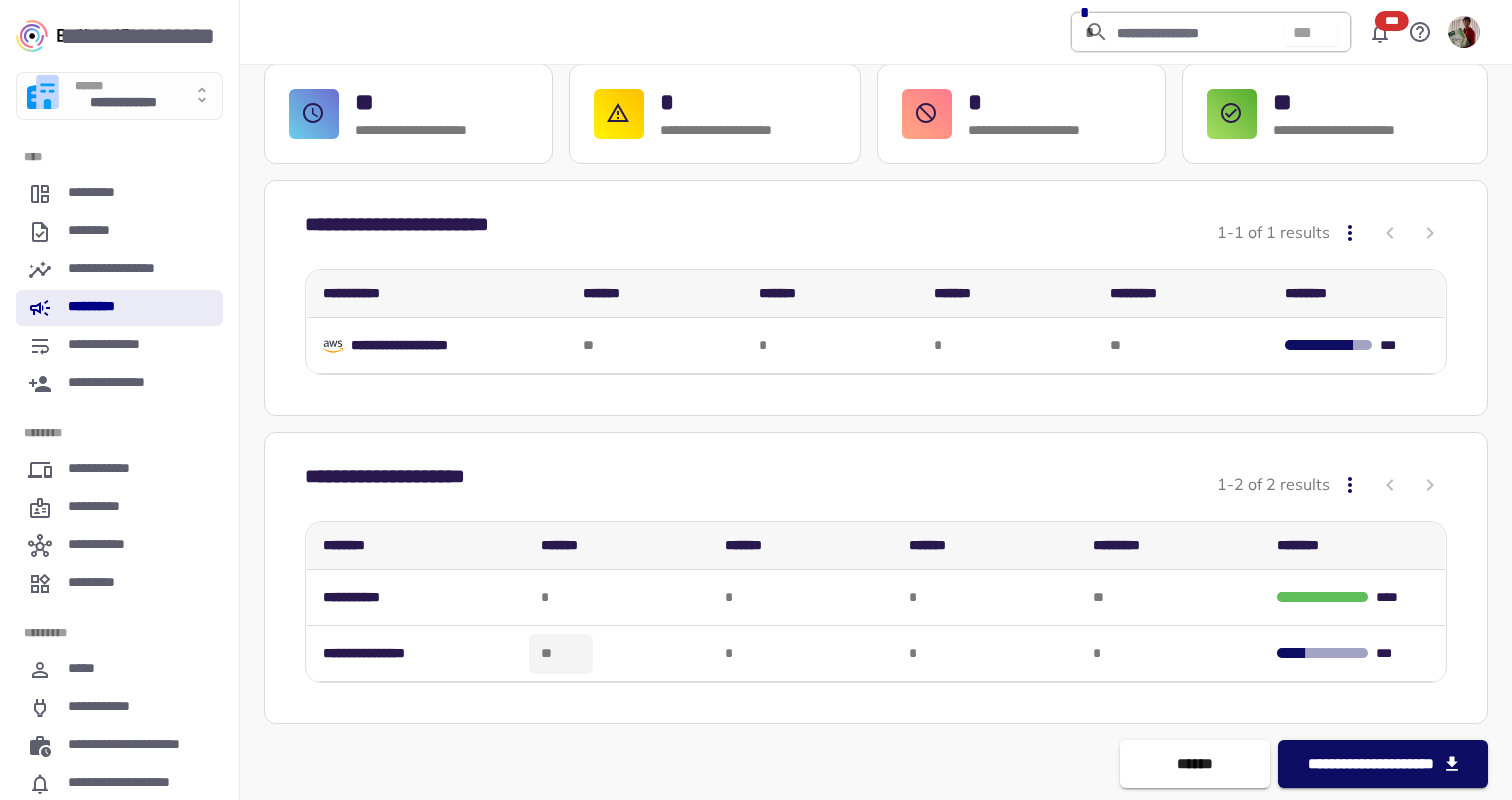 click on "**" at bounding box center [561, 654] 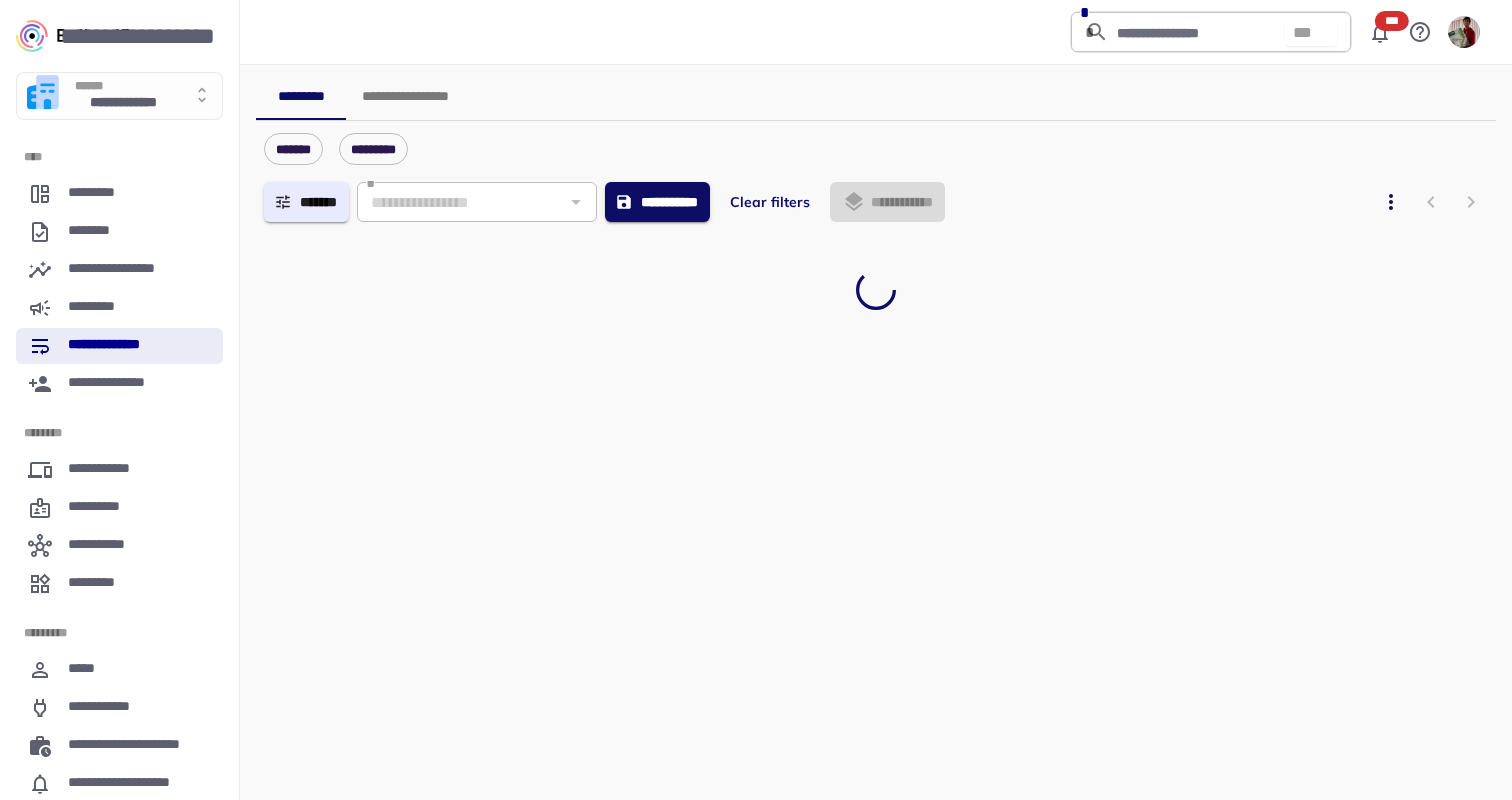 scroll, scrollTop: 0, scrollLeft: 0, axis: both 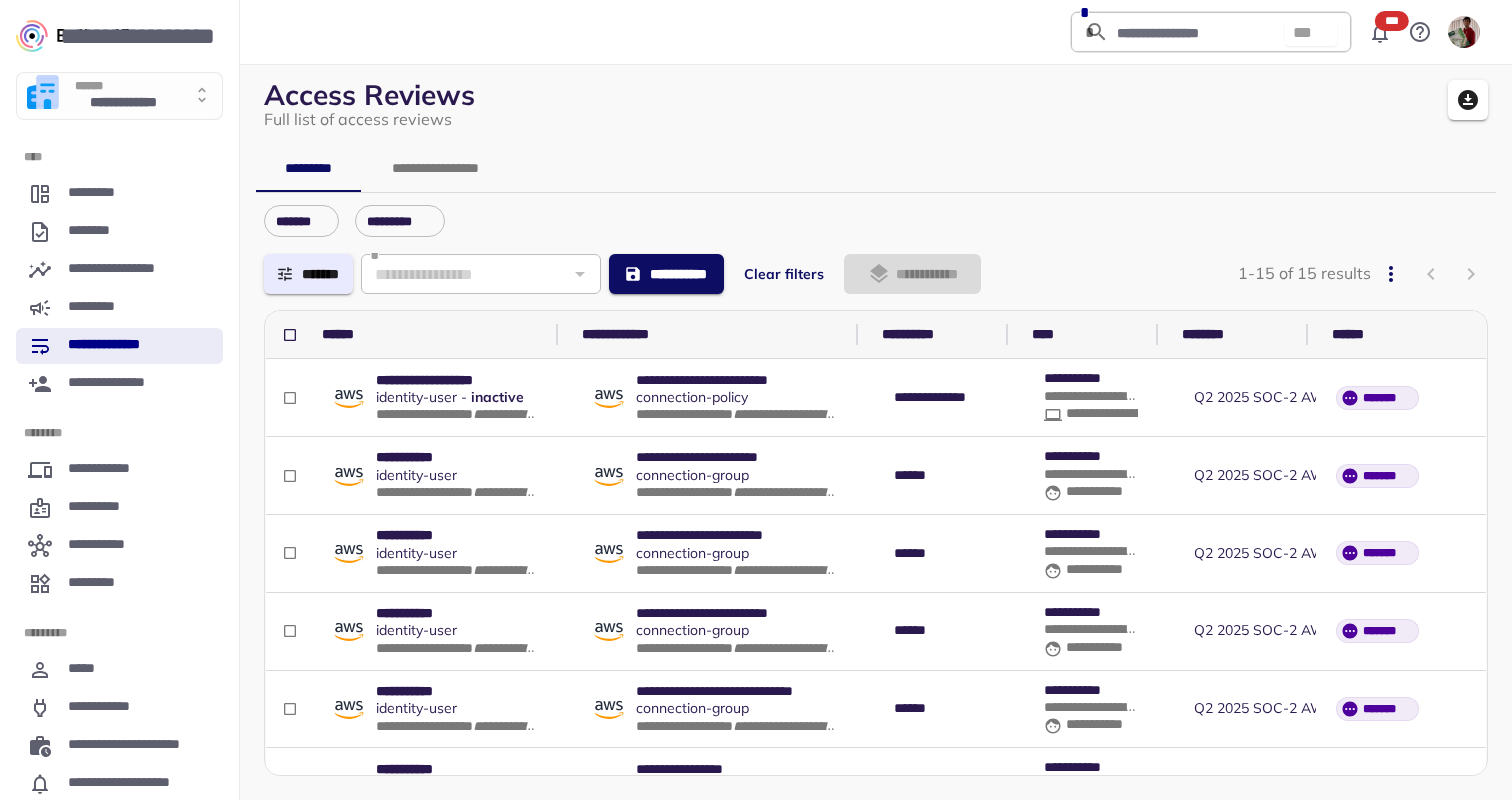 click on "**********" at bounding box center (119, 346) 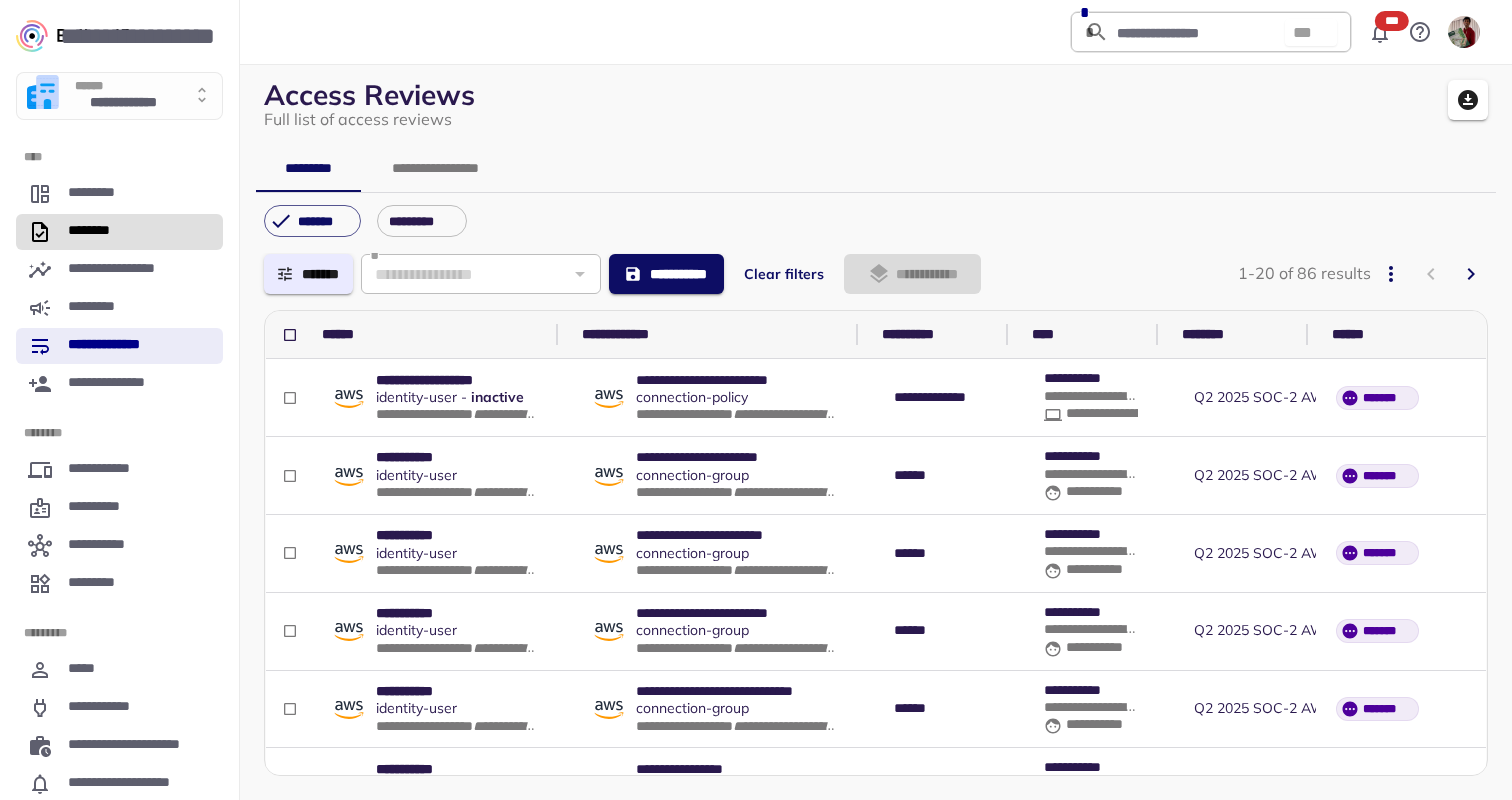 click on "********" at bounding box center (119, 232) 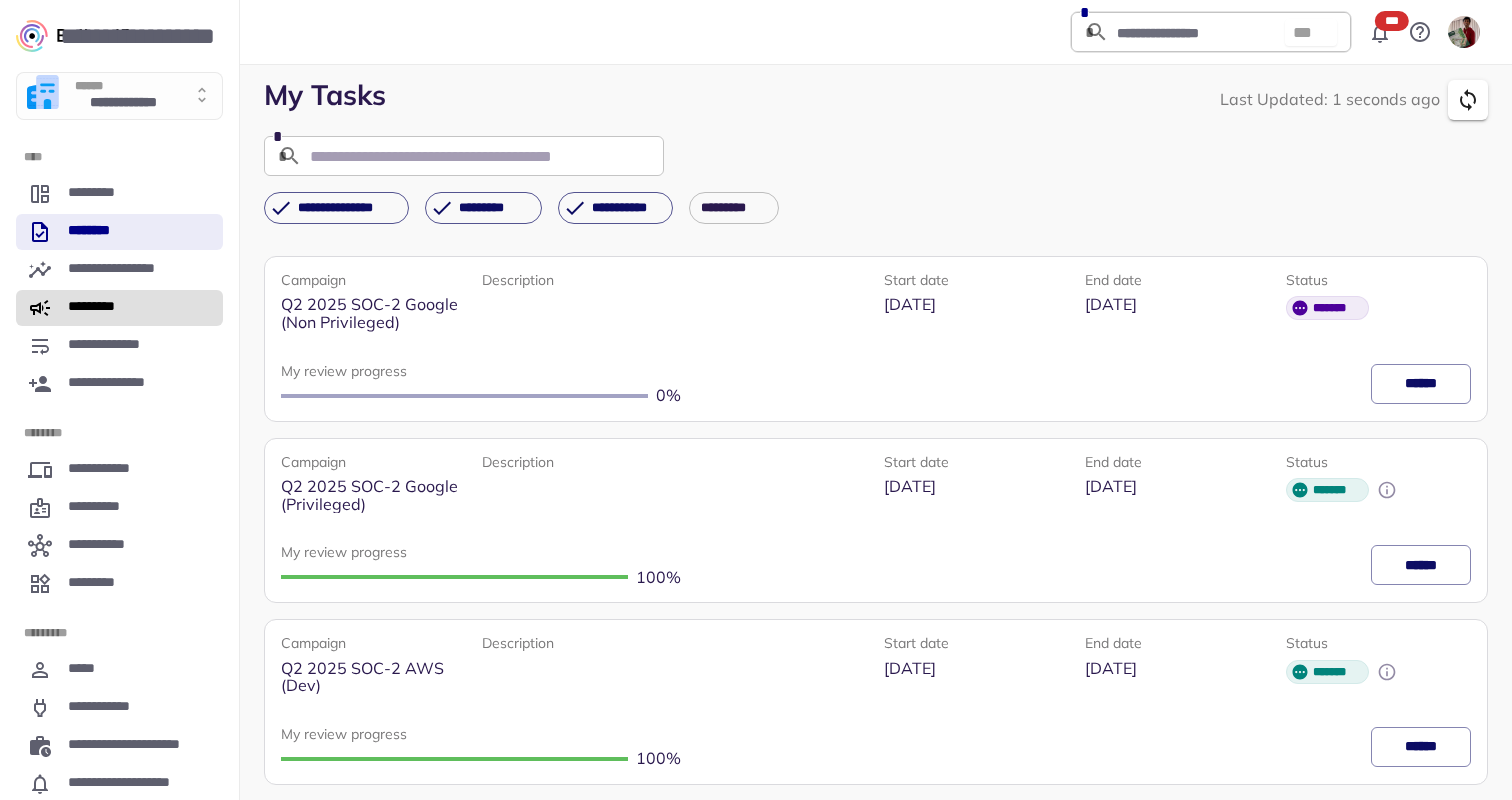 click on "*********" at bounding box center (119, 308) 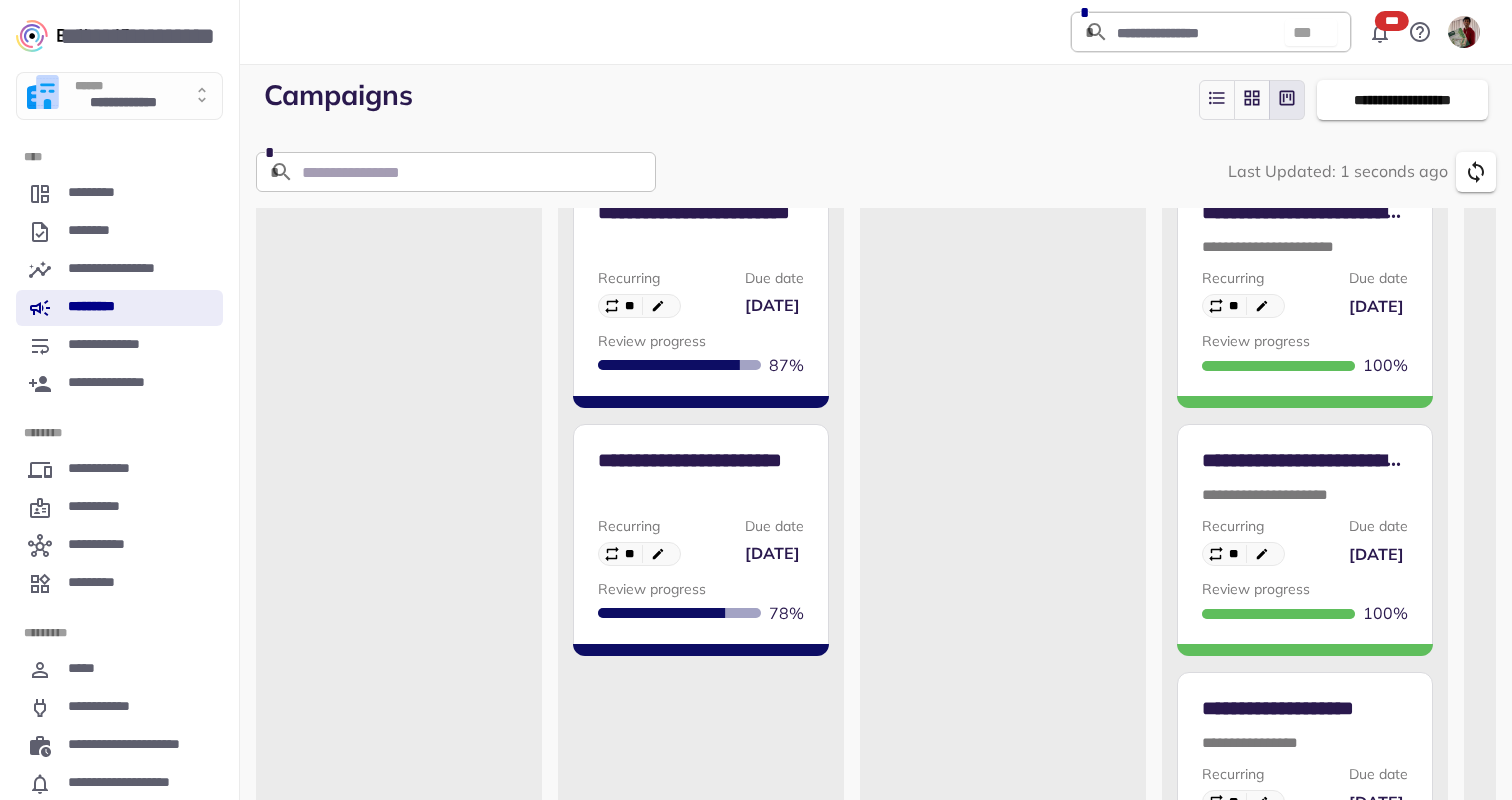 scroll, scrollTop: 361, scrollLeft: 0, axis: vertical 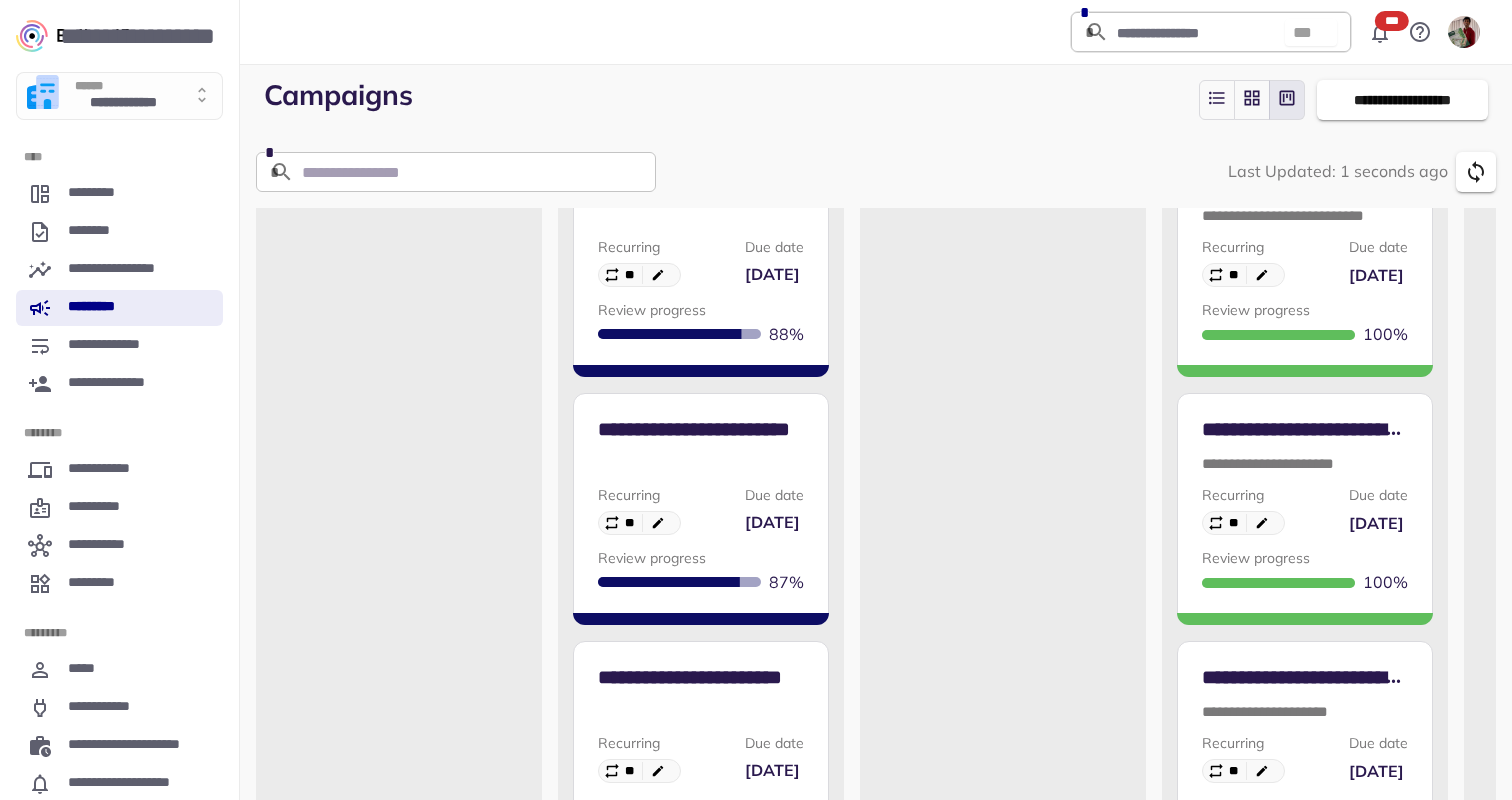 click on "**********" at bounding box center (701, 476) 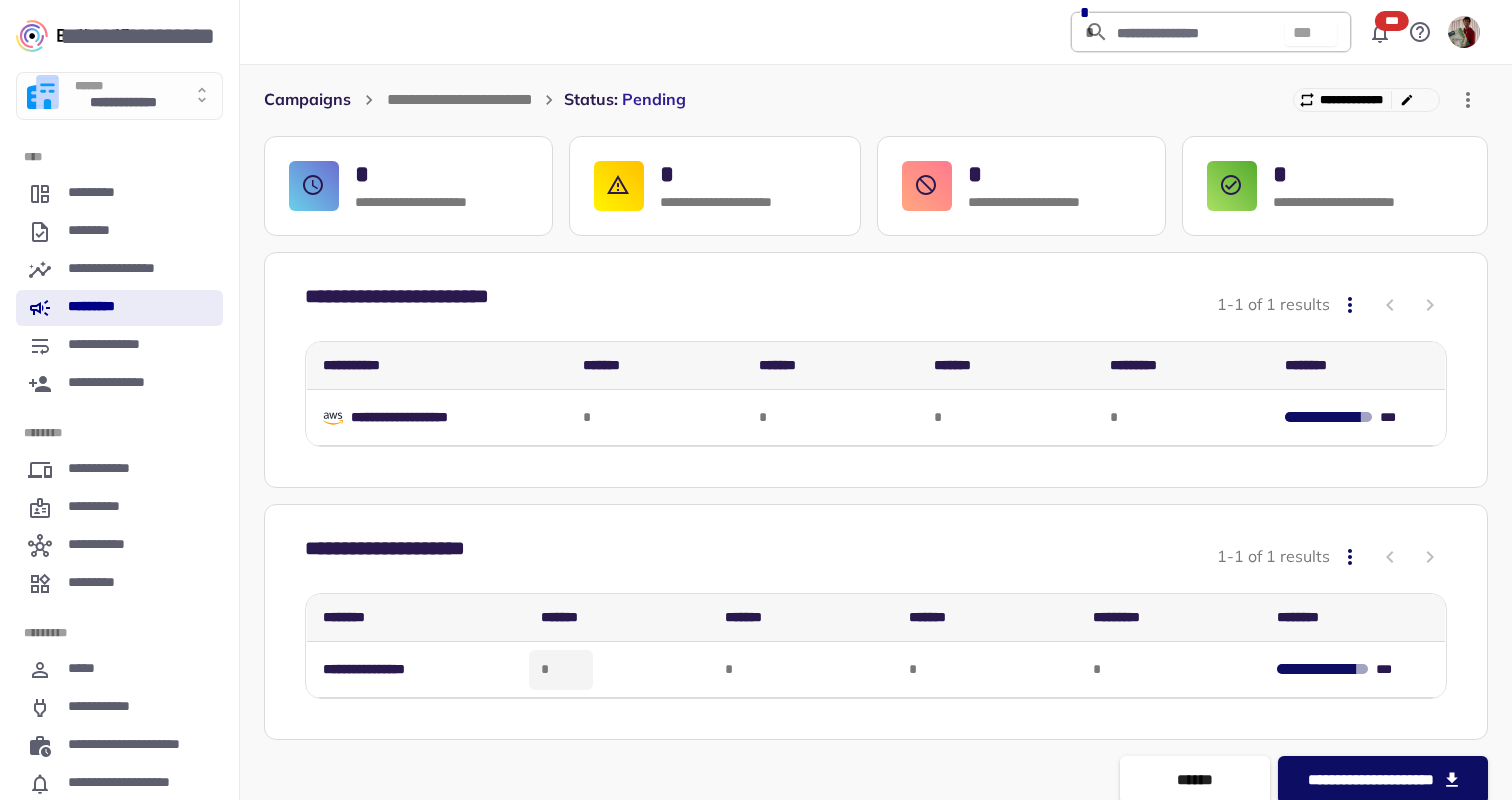 click on "*" at bounding box center [561, 670] 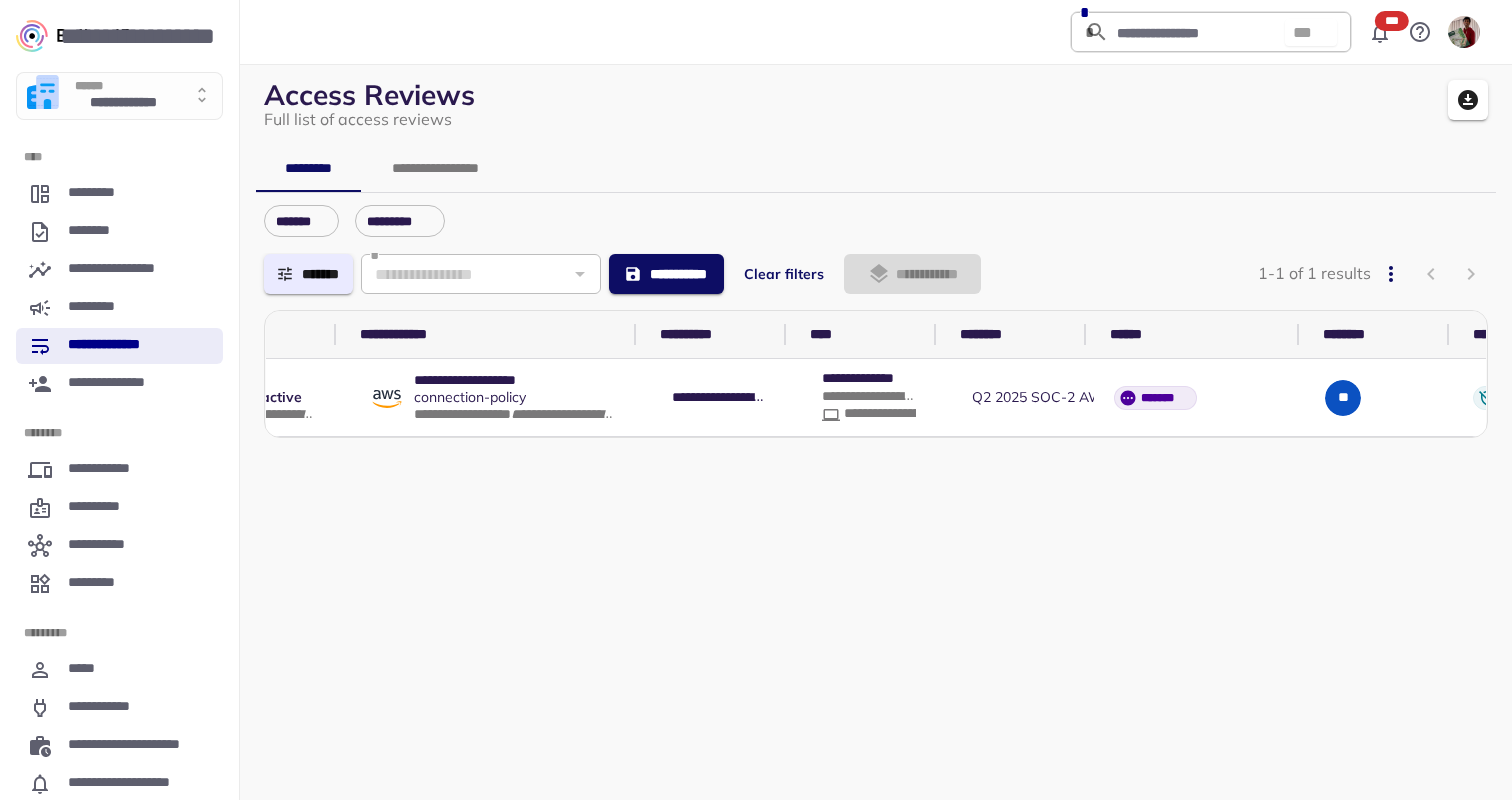 scroll, scrollTop: 0, scrollLeft: 0, axis: both 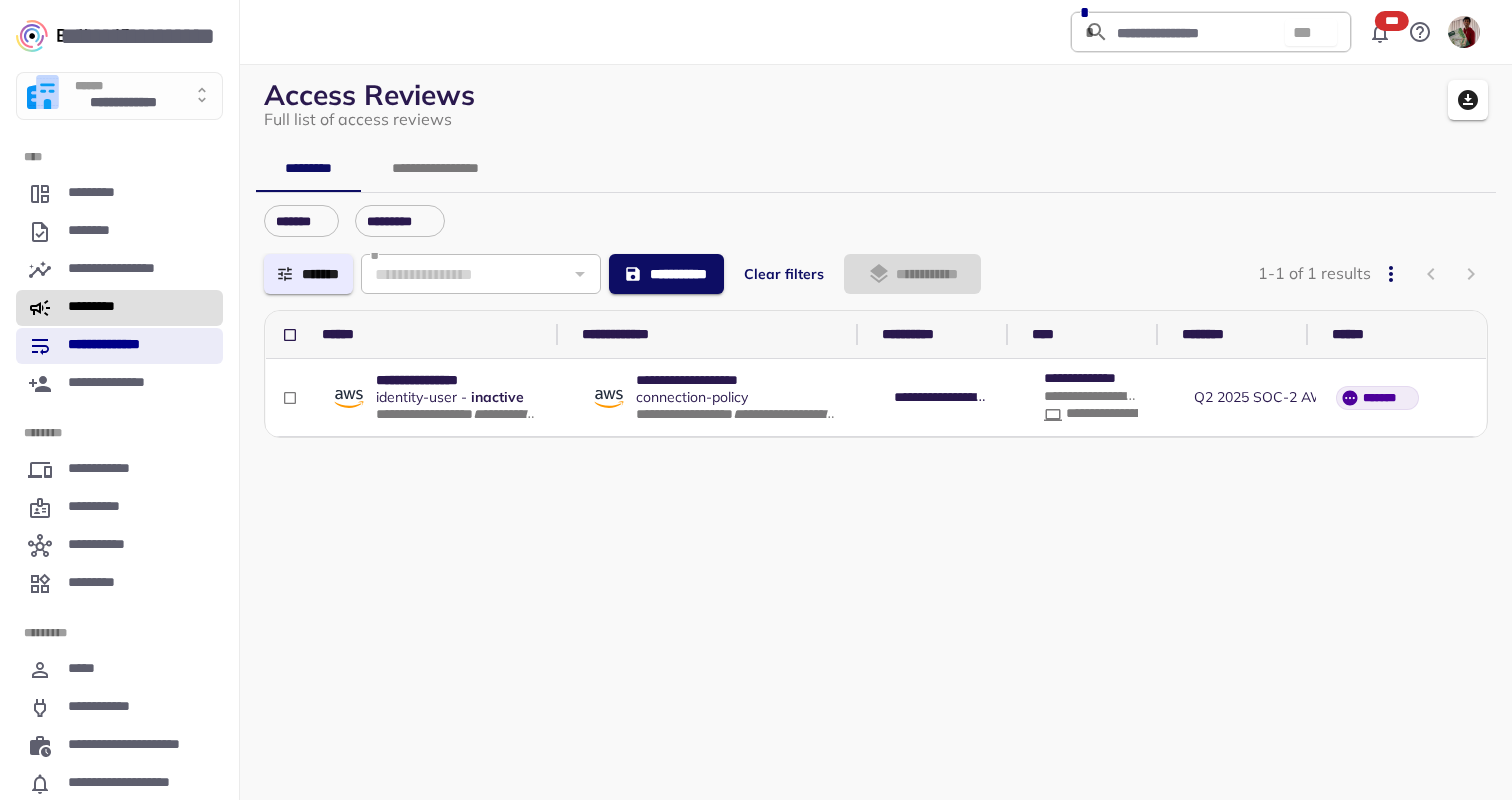 click on "*********" at bounding box center (119, 308) 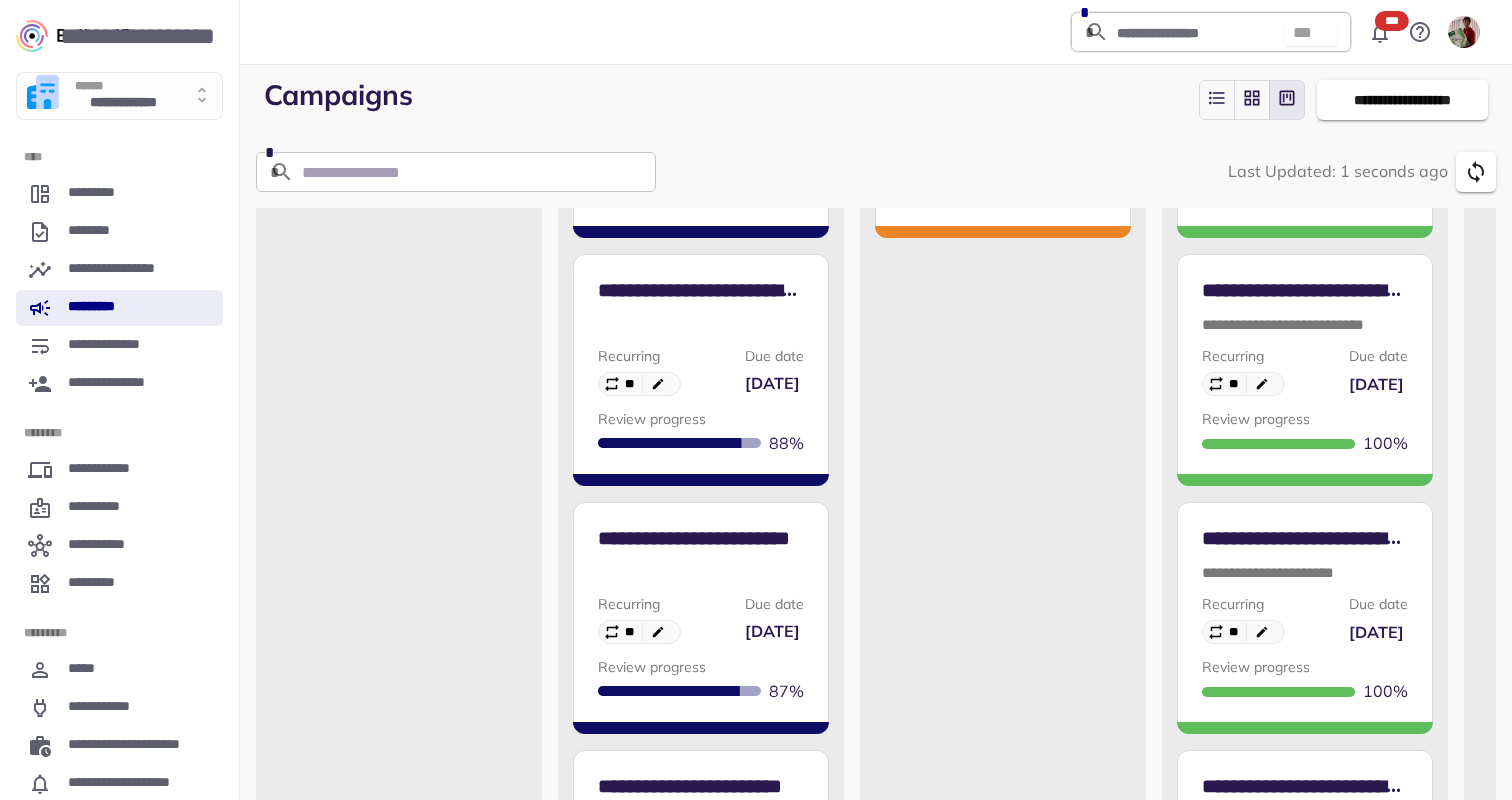 scroll, scrollTop: 0, scrollLeft: 0, axis: both 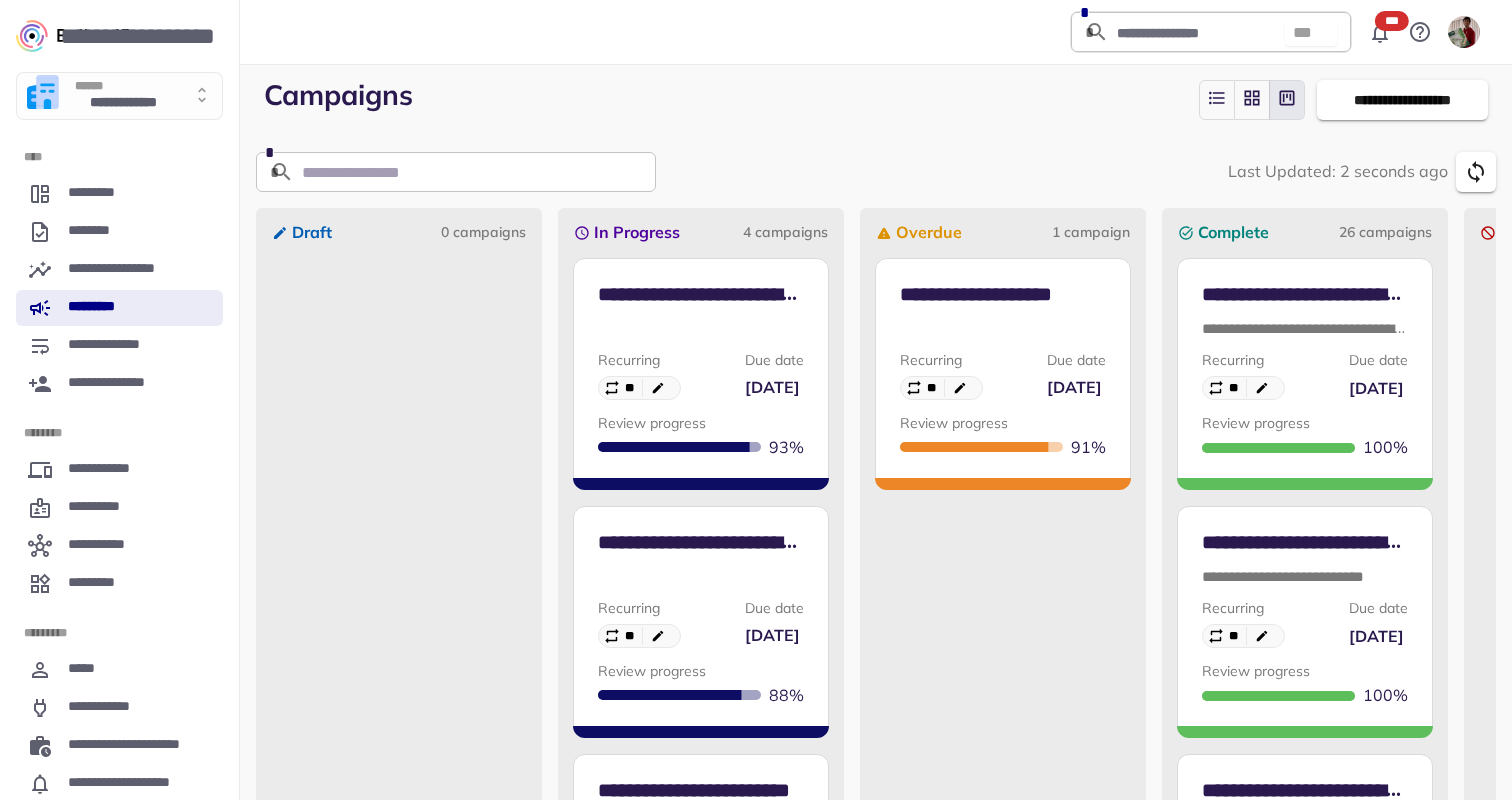 click at bounding box center (701, 329) 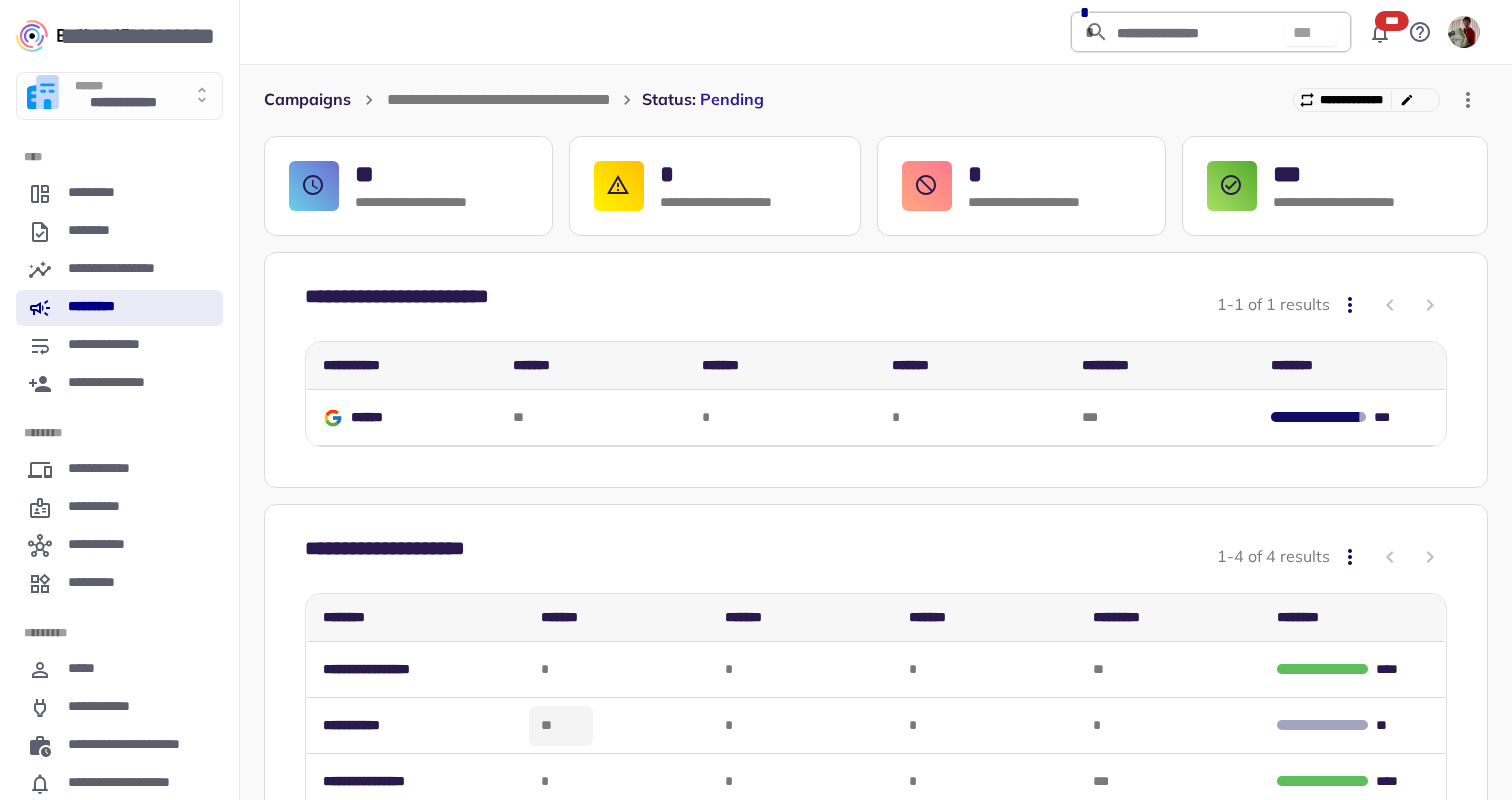 click on "**" at bounding box center (561, 726) 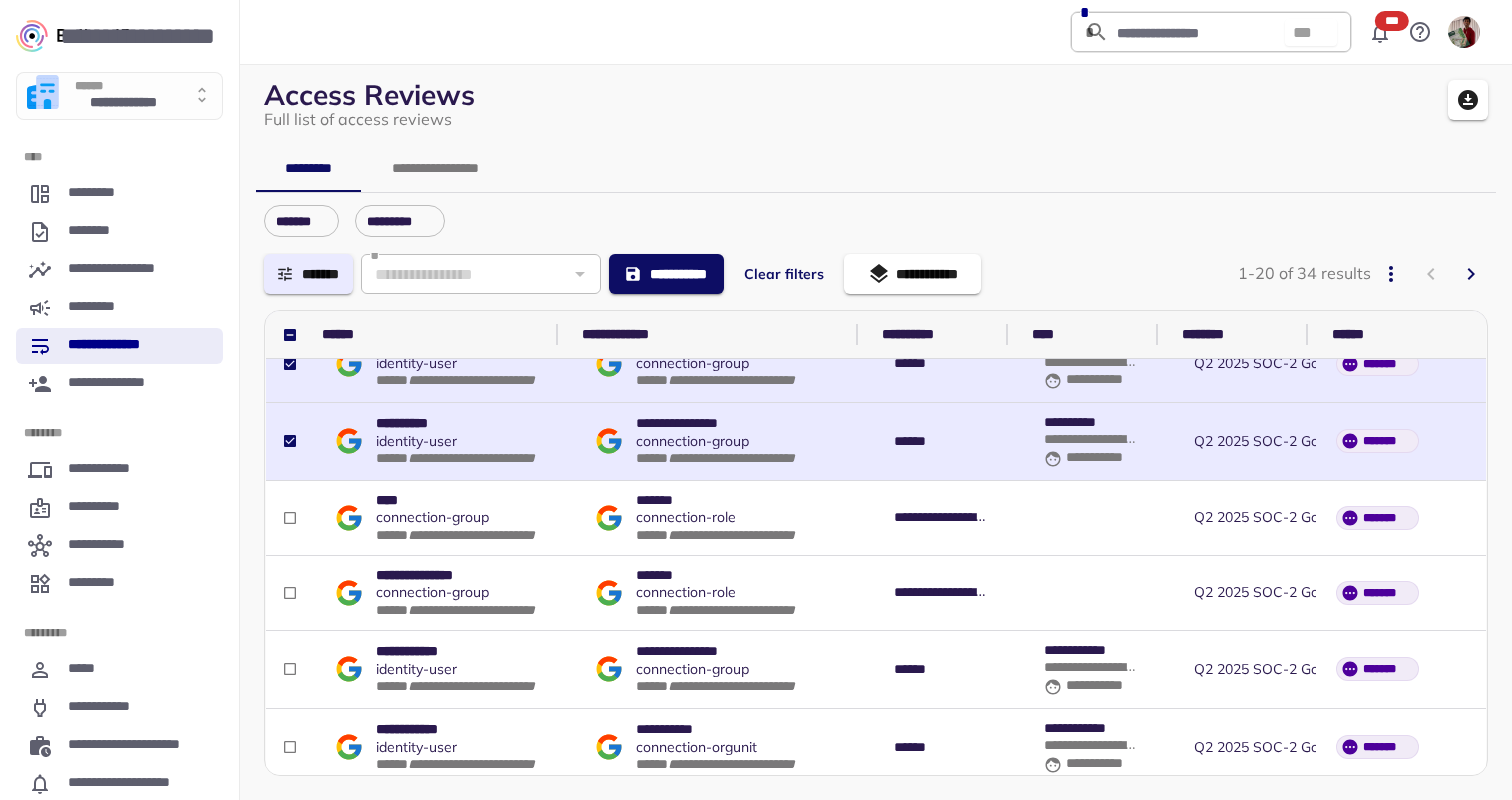 scroll, scrollTop: 120, scrollLeft: 0, axis: vertical 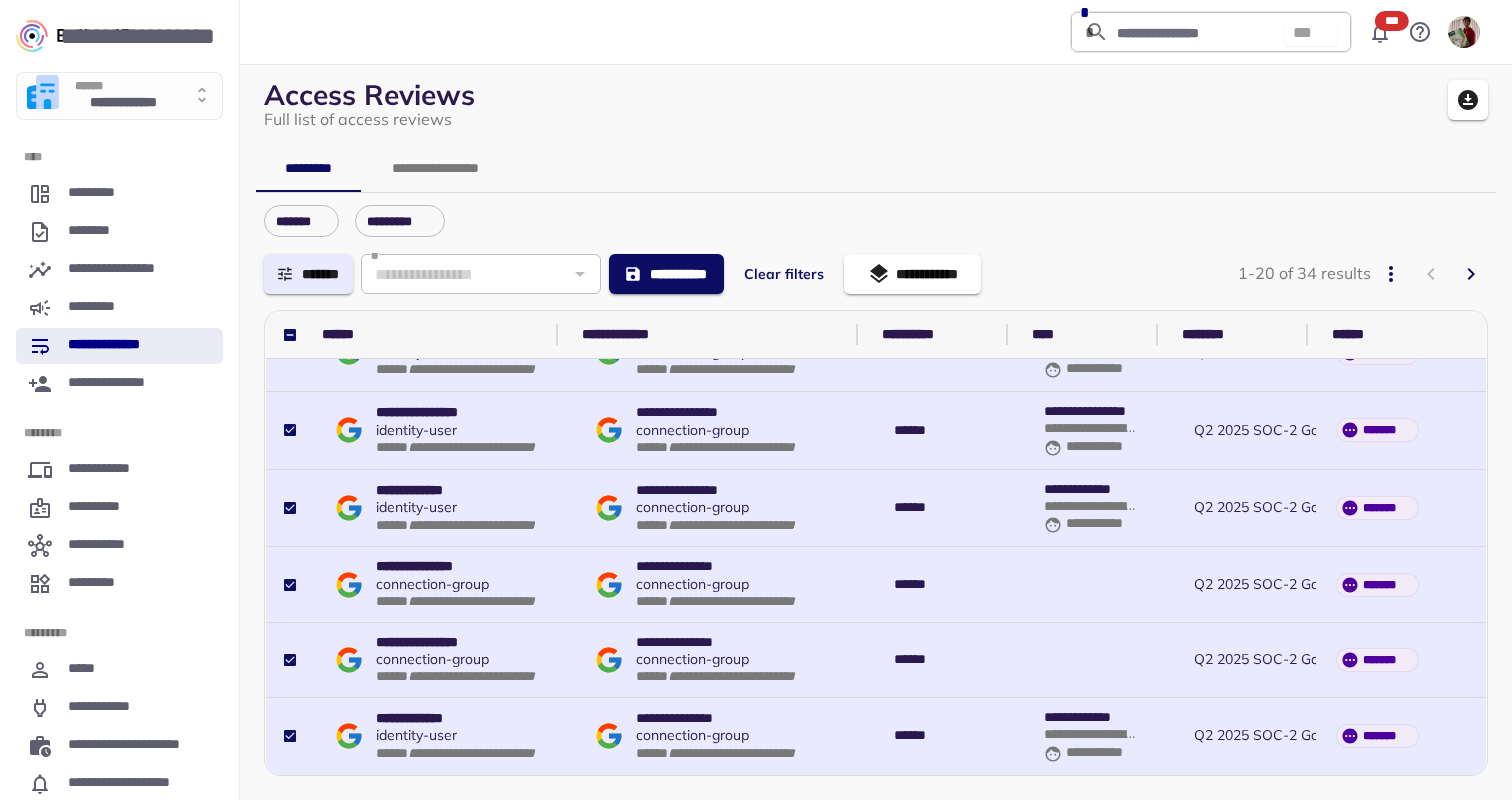 click 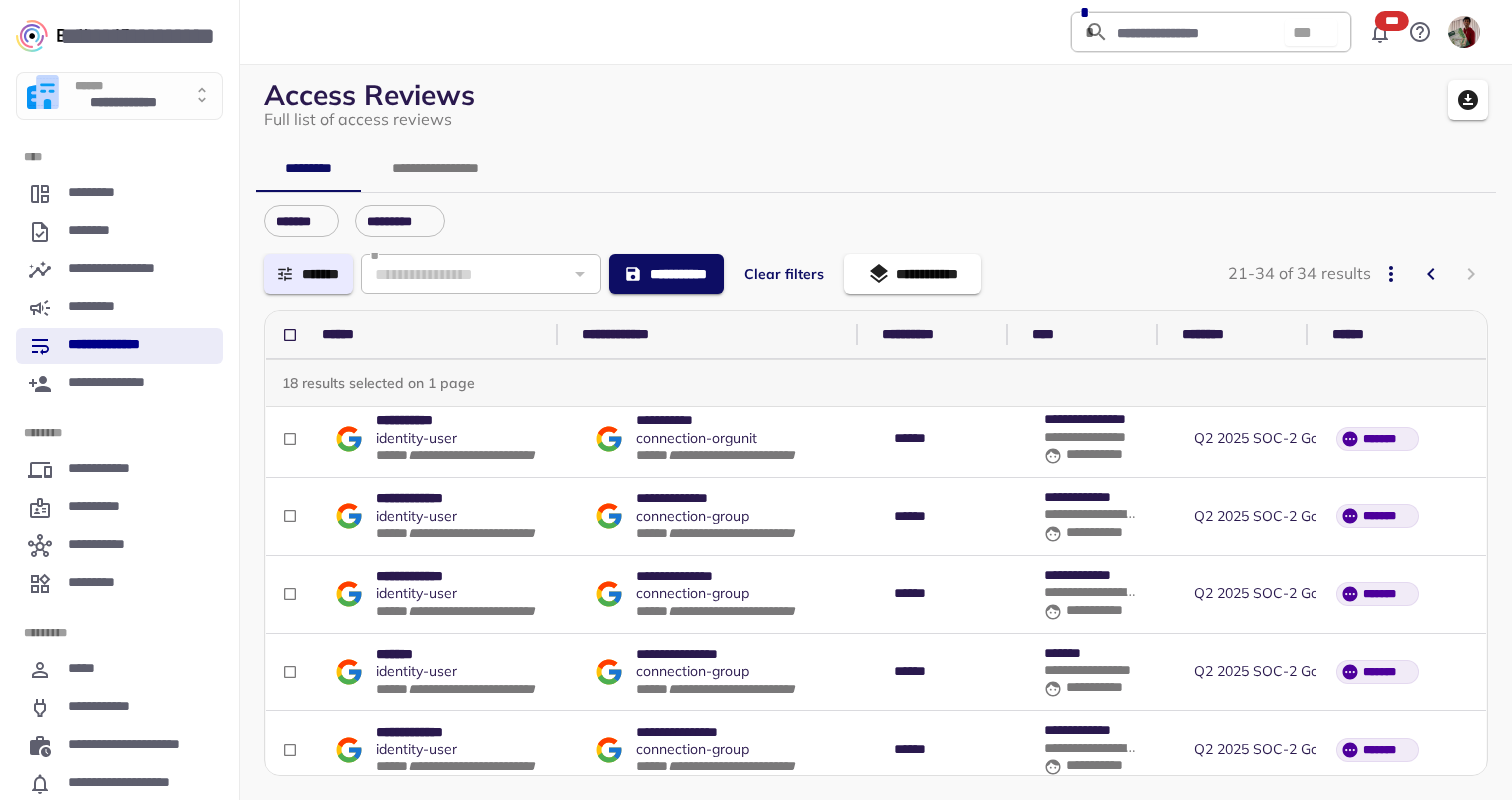 scroll, scrollTop: 0, scrollLeft: 0, axis: both 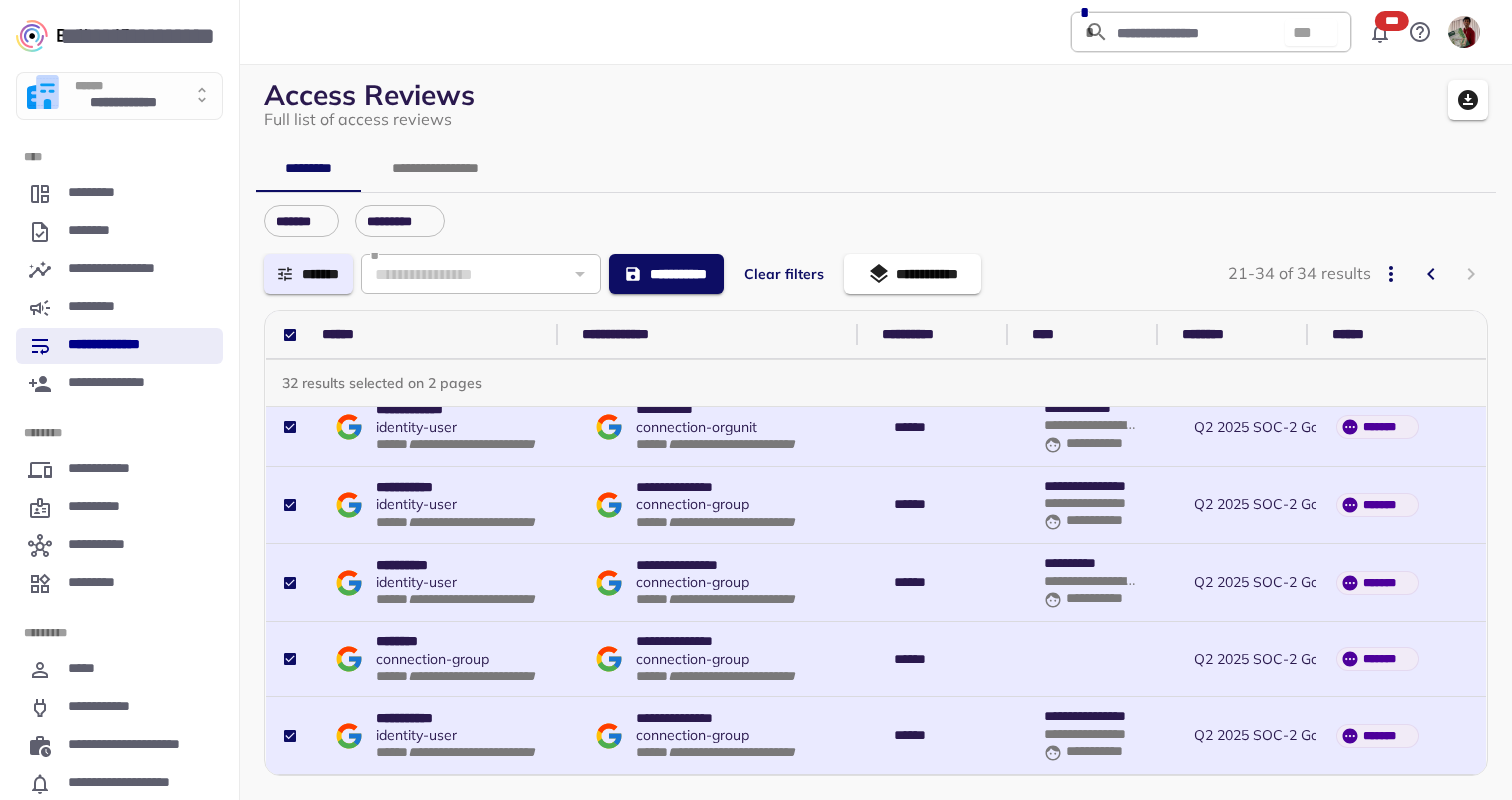 click on "**********" at bounding box center [912, 274] 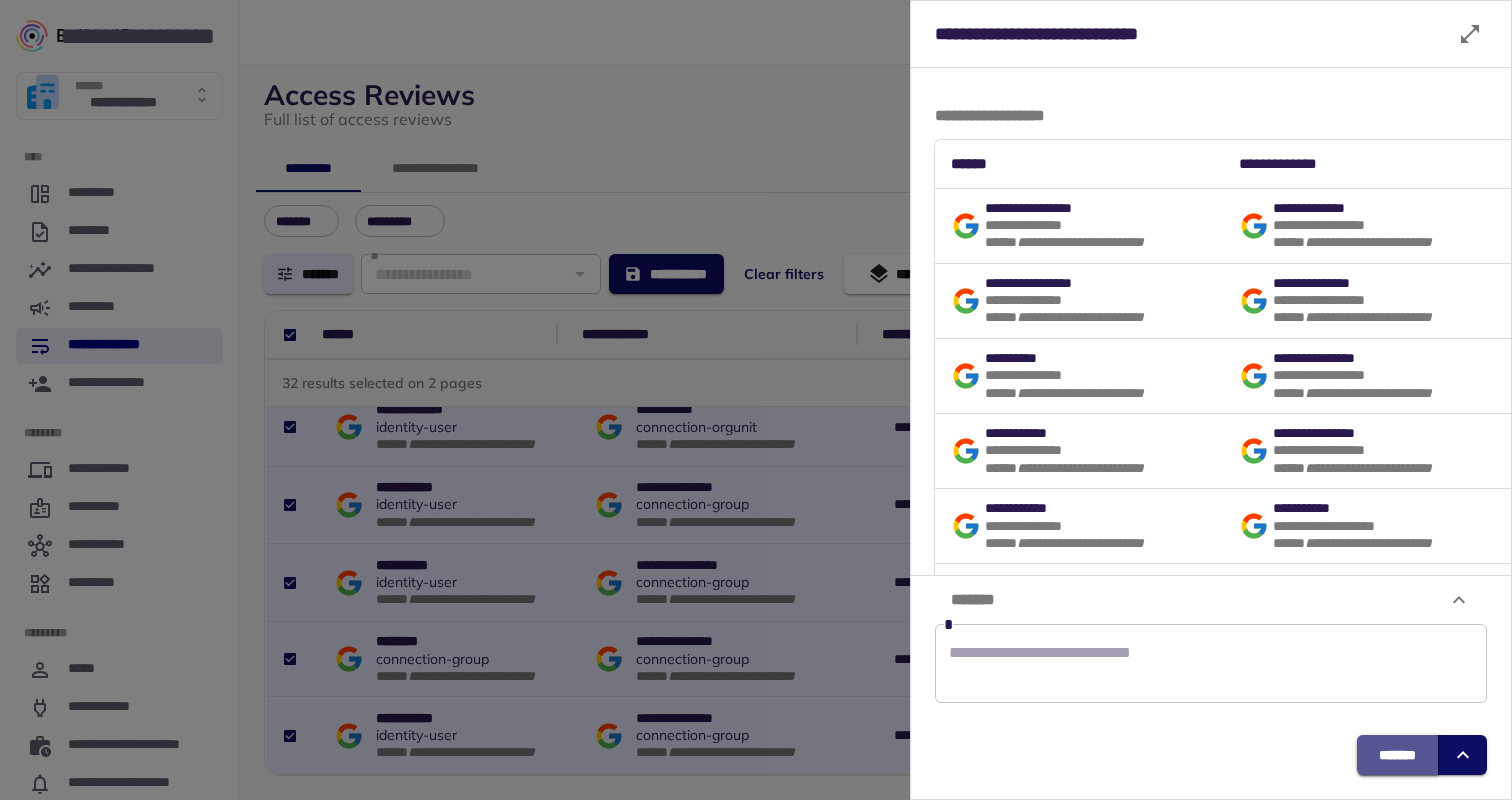 click on "*******" at bounding box center (1397, 755) 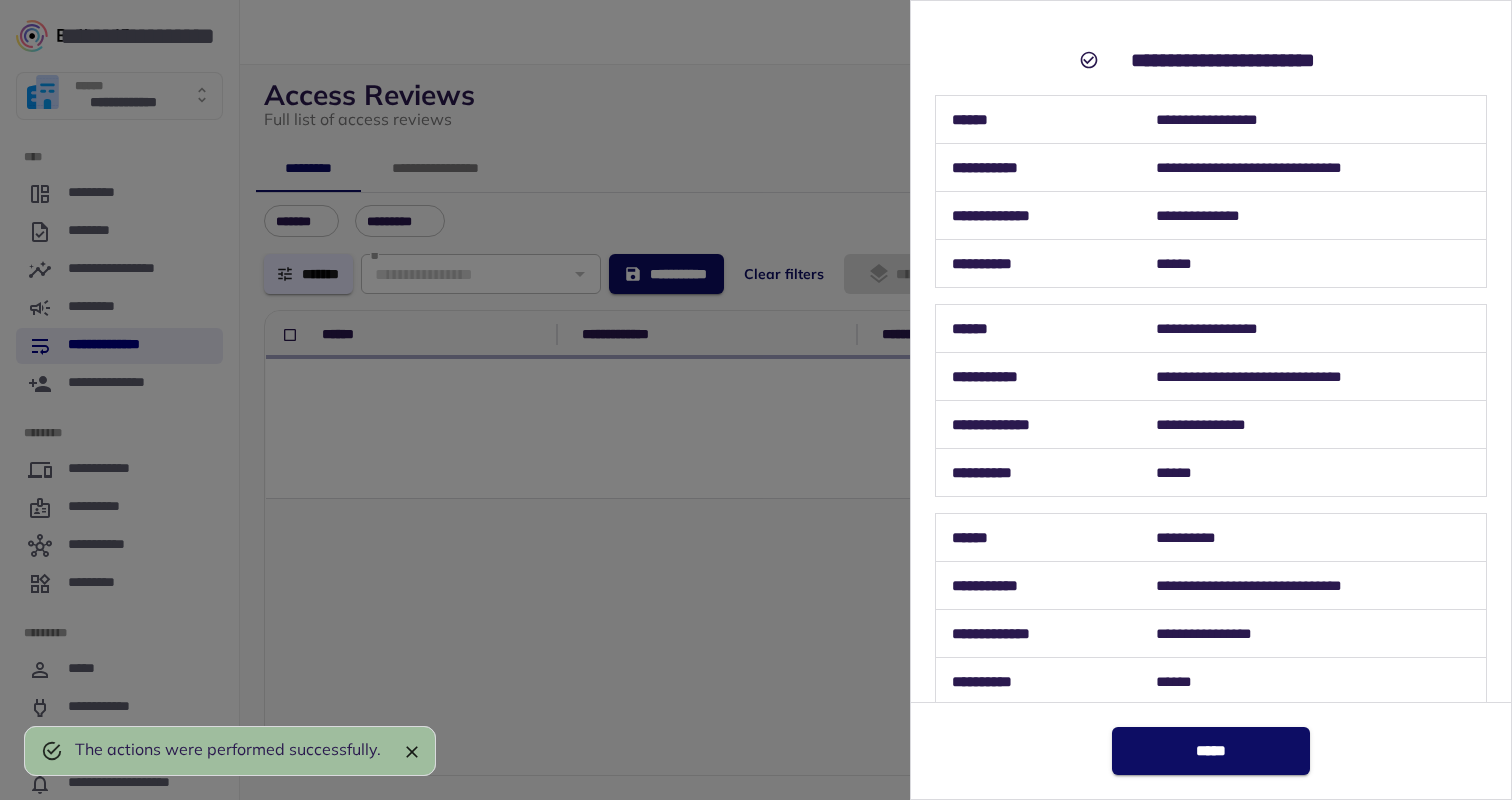 scroll, scrollTop: 0, scrollLeft: 0, axis: both 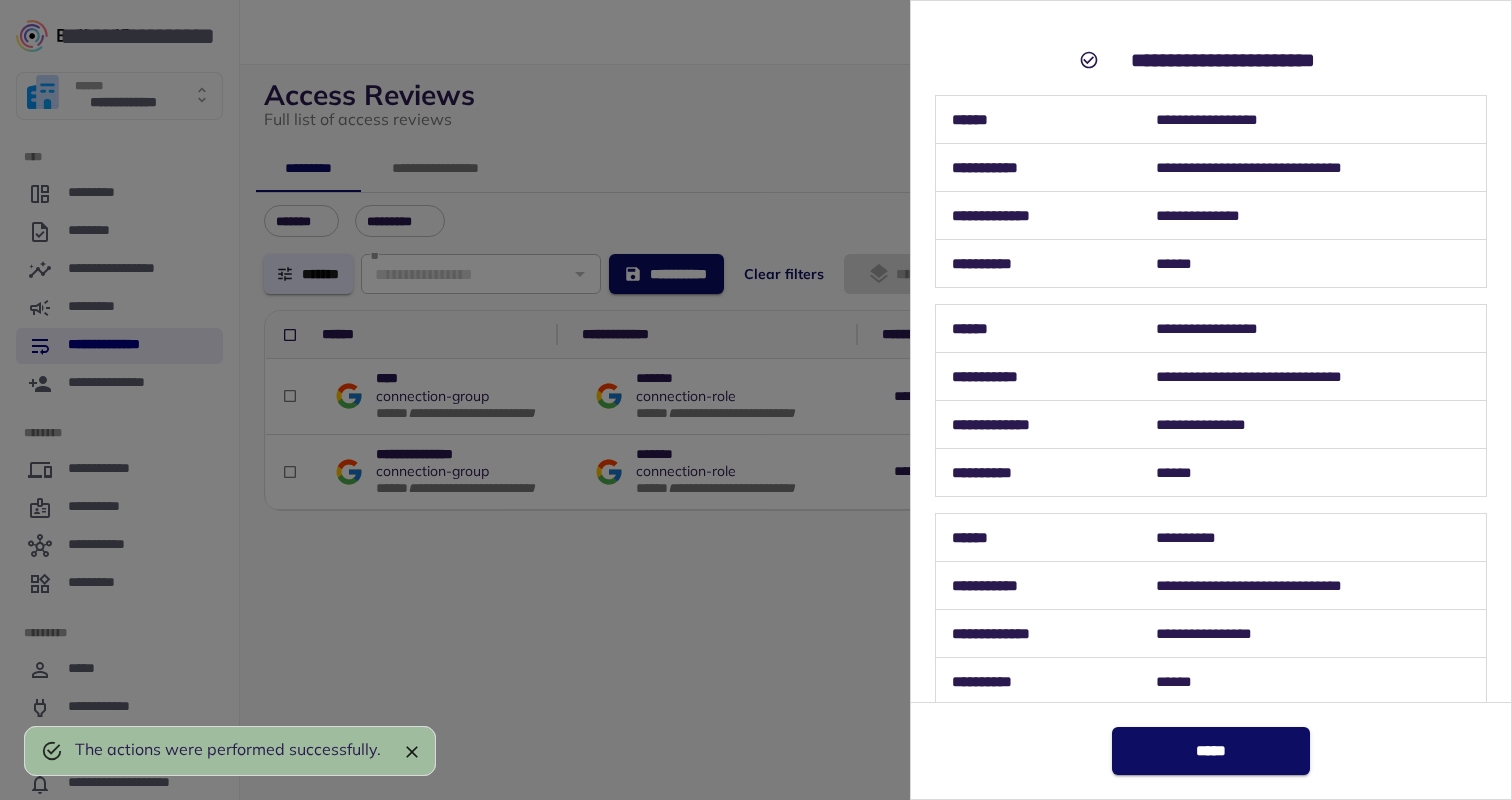 click on "*****" at bounding box center (1211, 750) 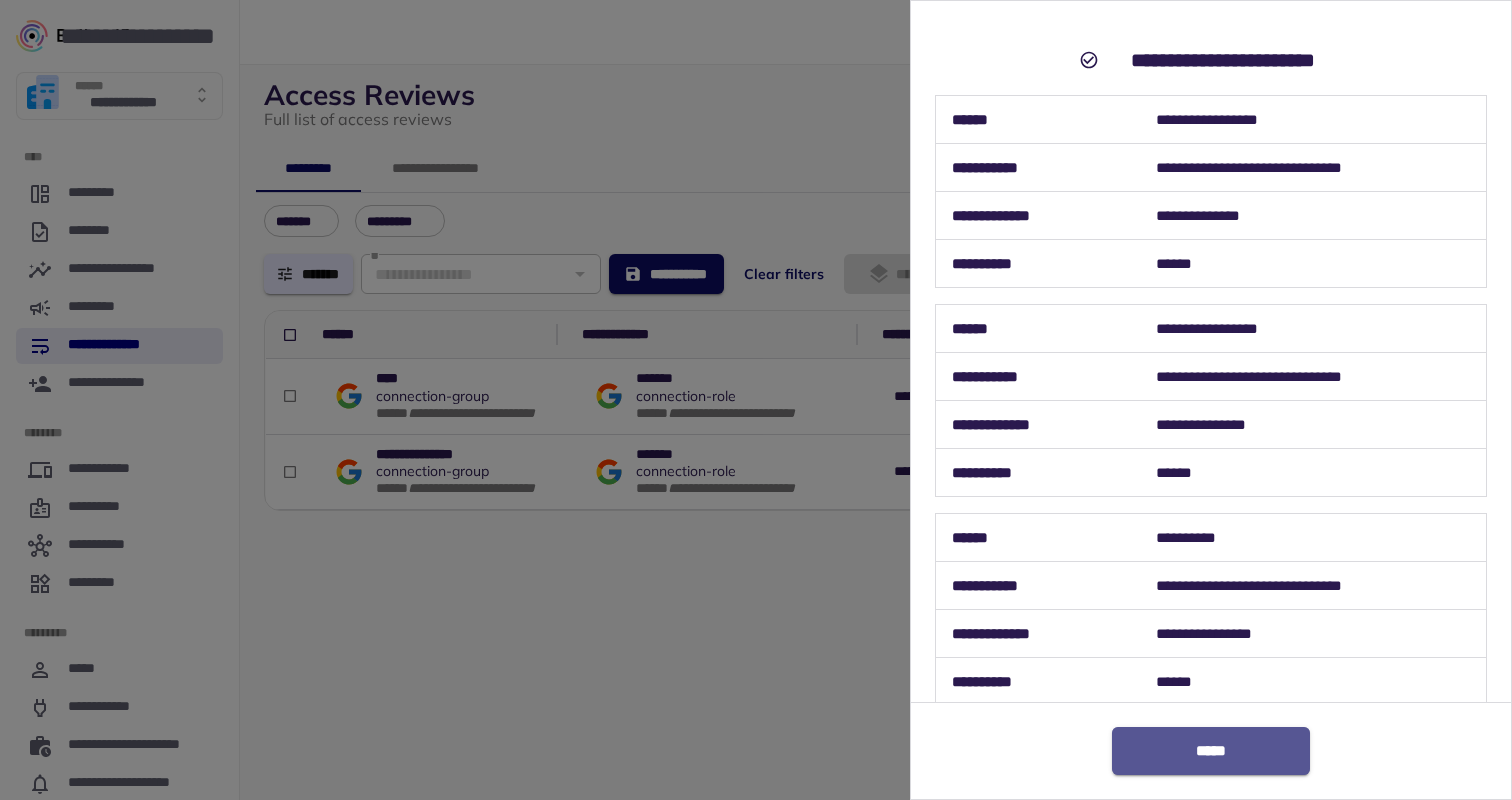 click on "*****" at bounding box center (1211, 751) 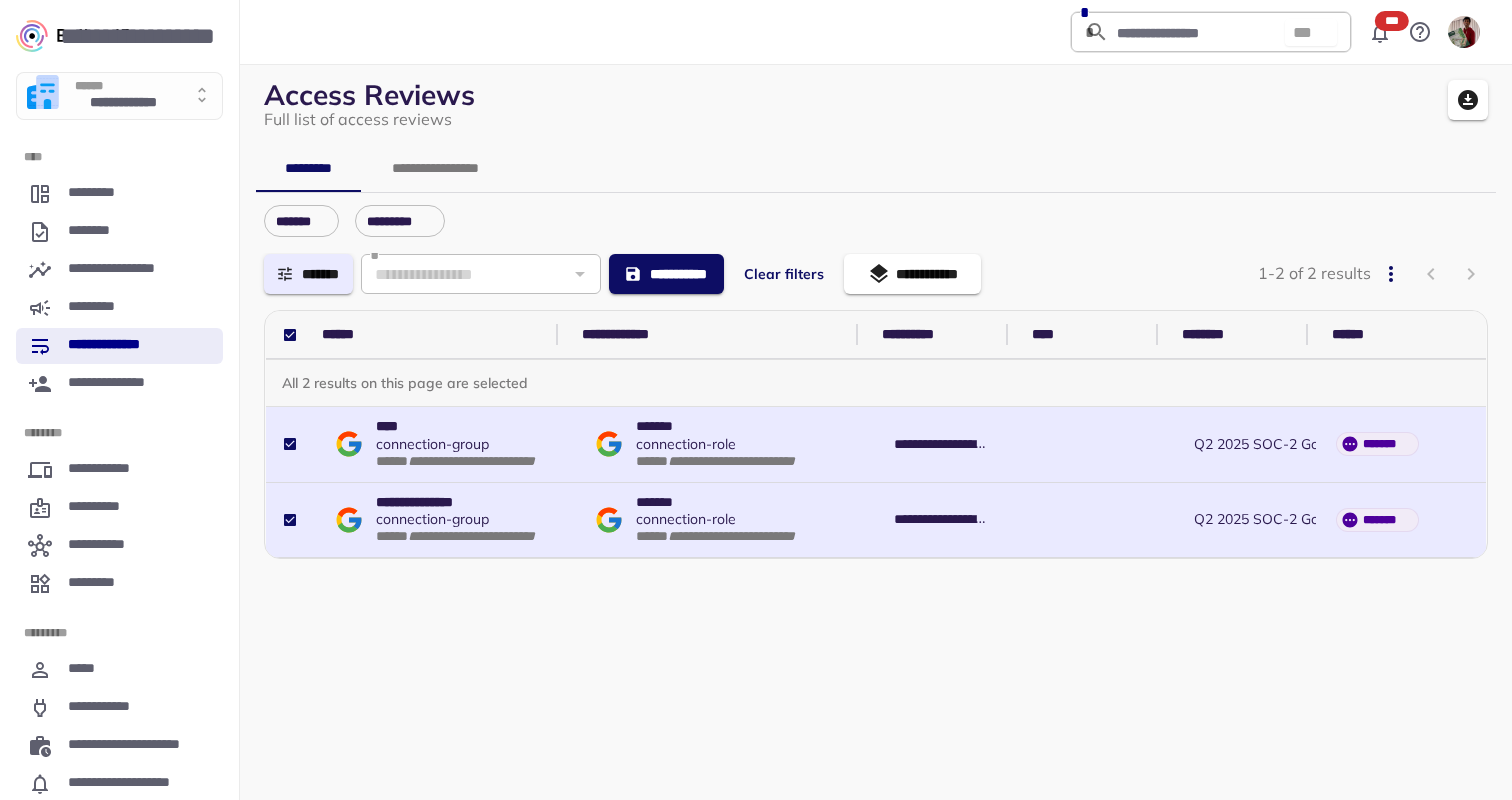 click on "**********" at bounding box center [912, 274] 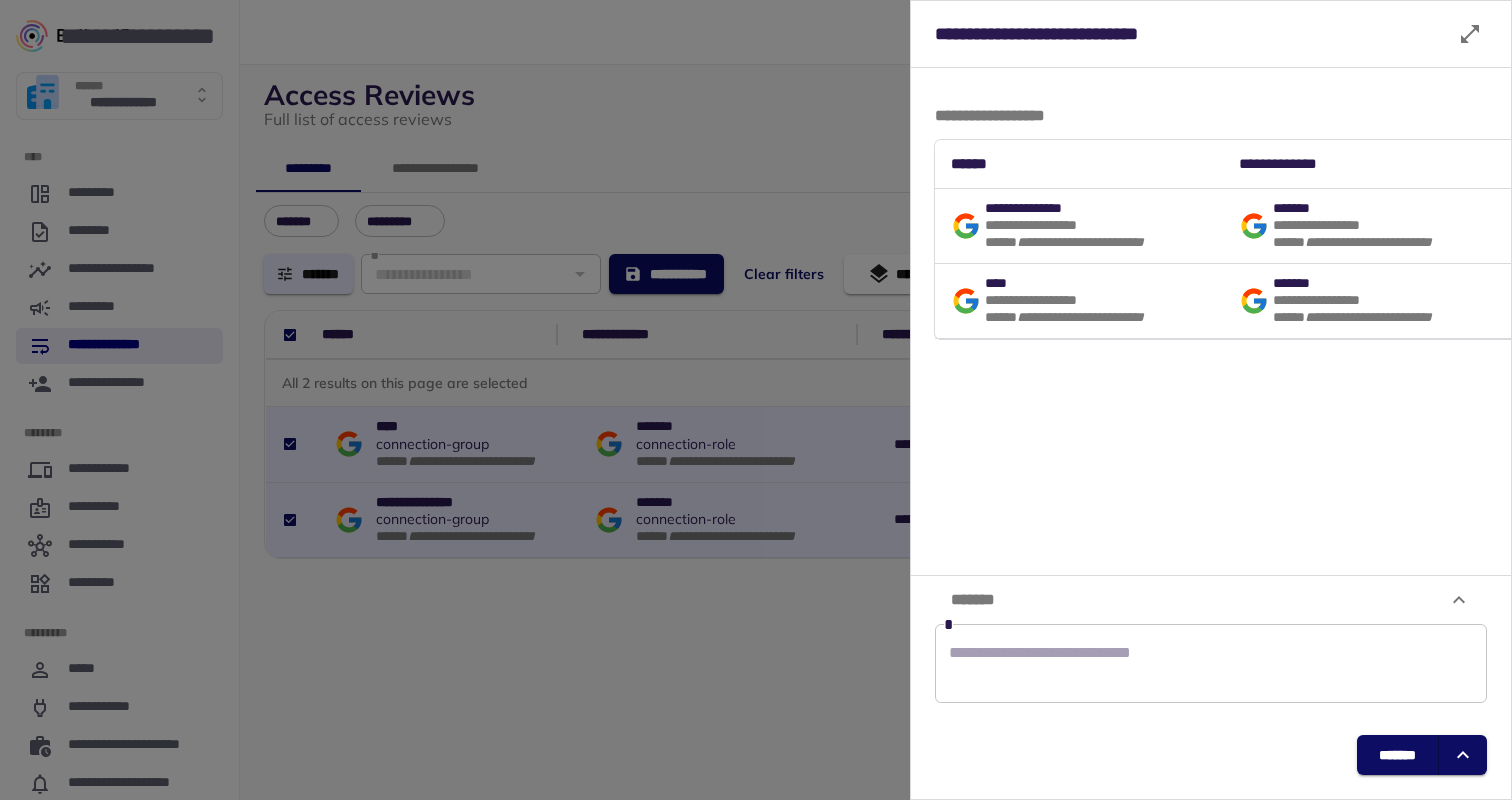 click 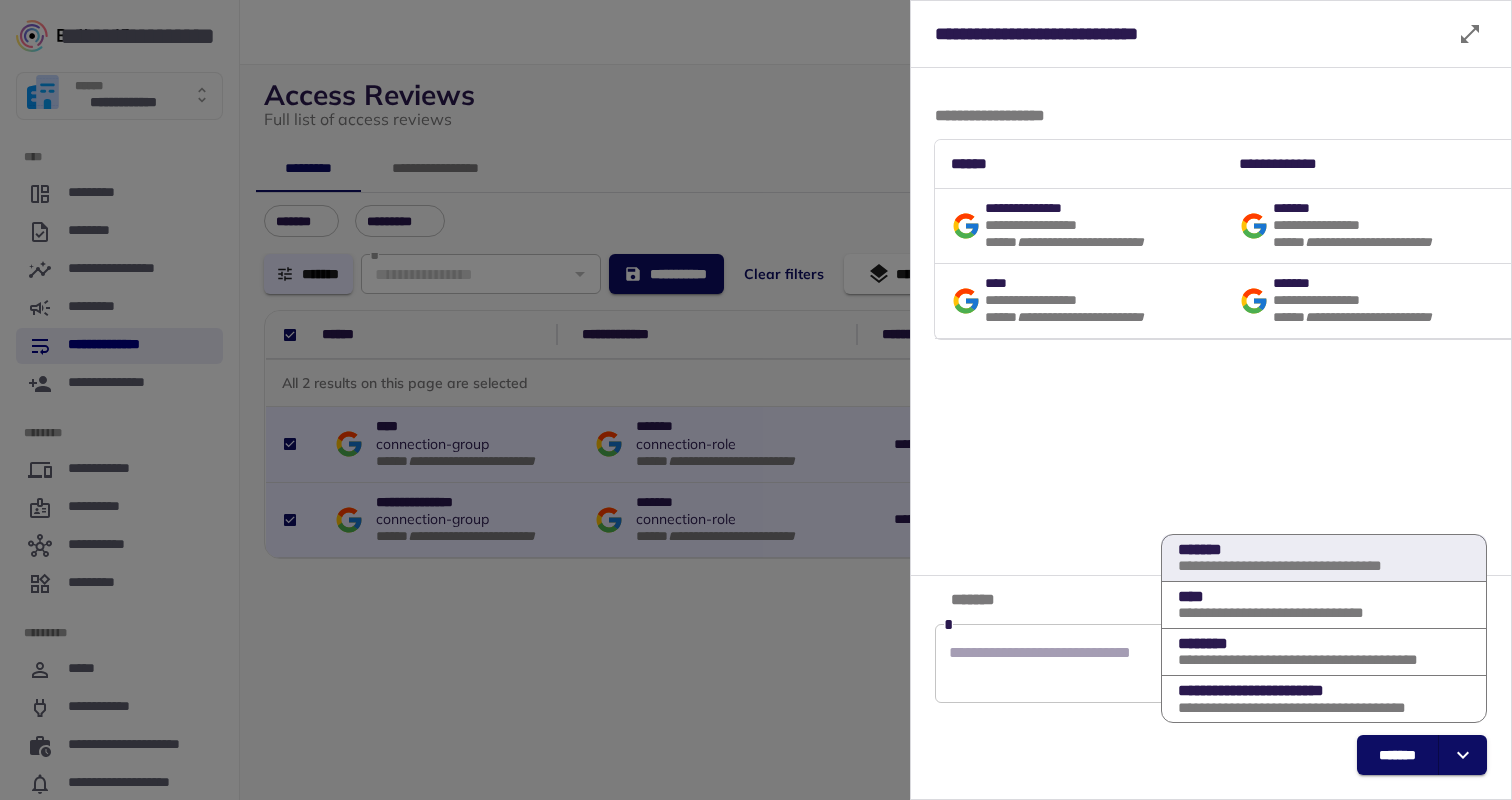 click on "**********" at bounding box center [1298, 566] 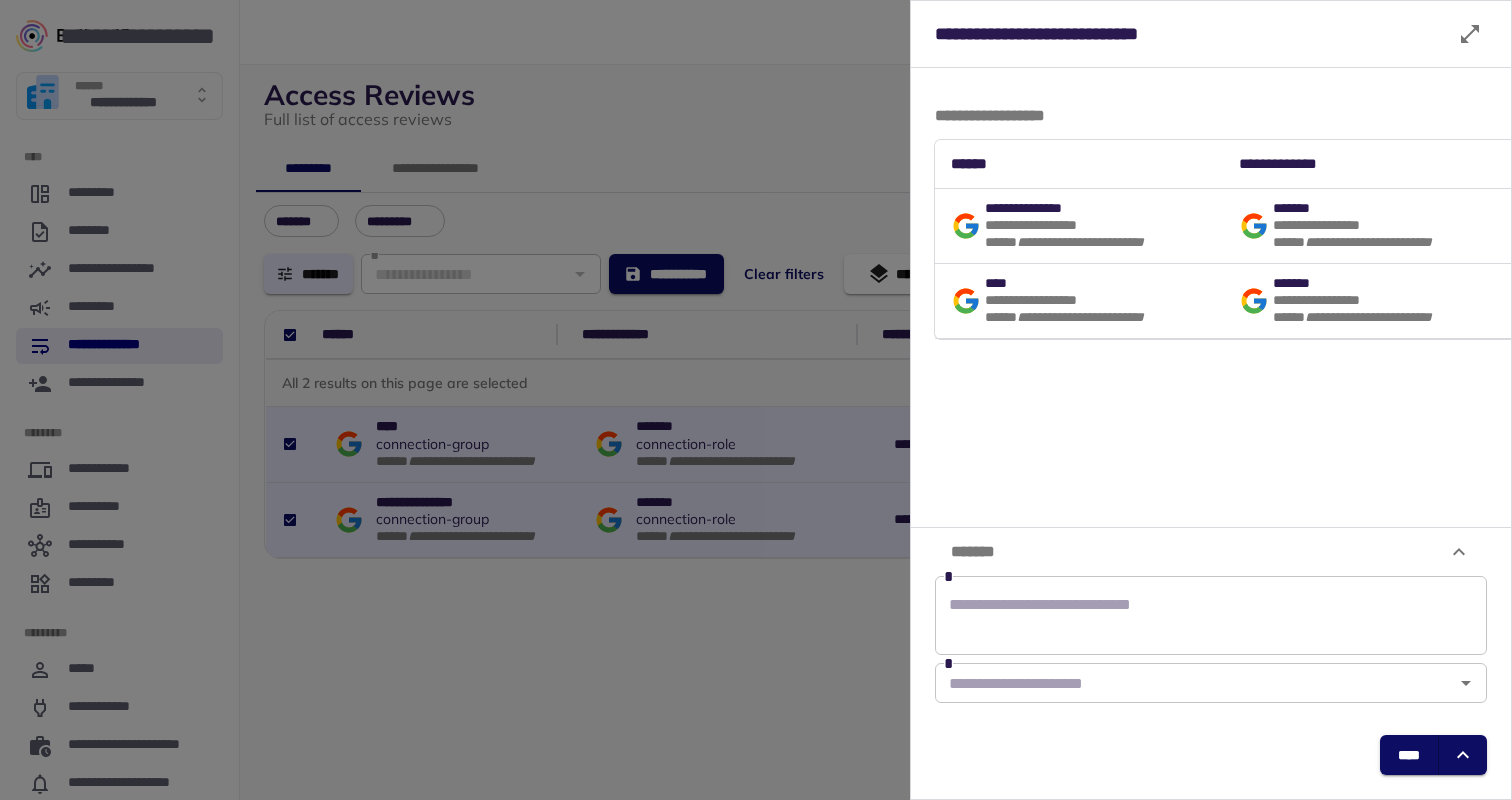 click at bounding box center [1211, 616] 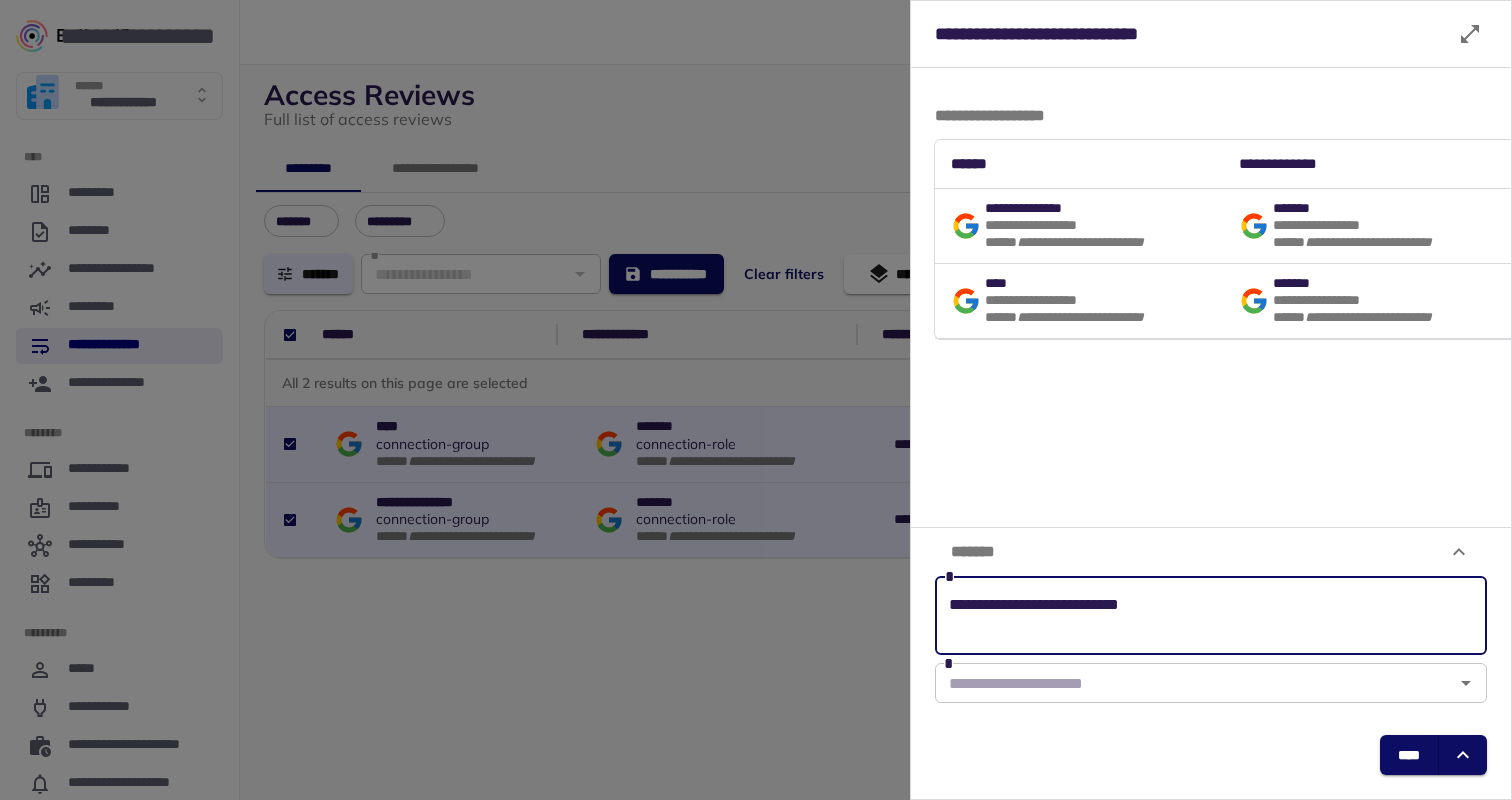 click on "**********" at bounding box center (1211, 616) 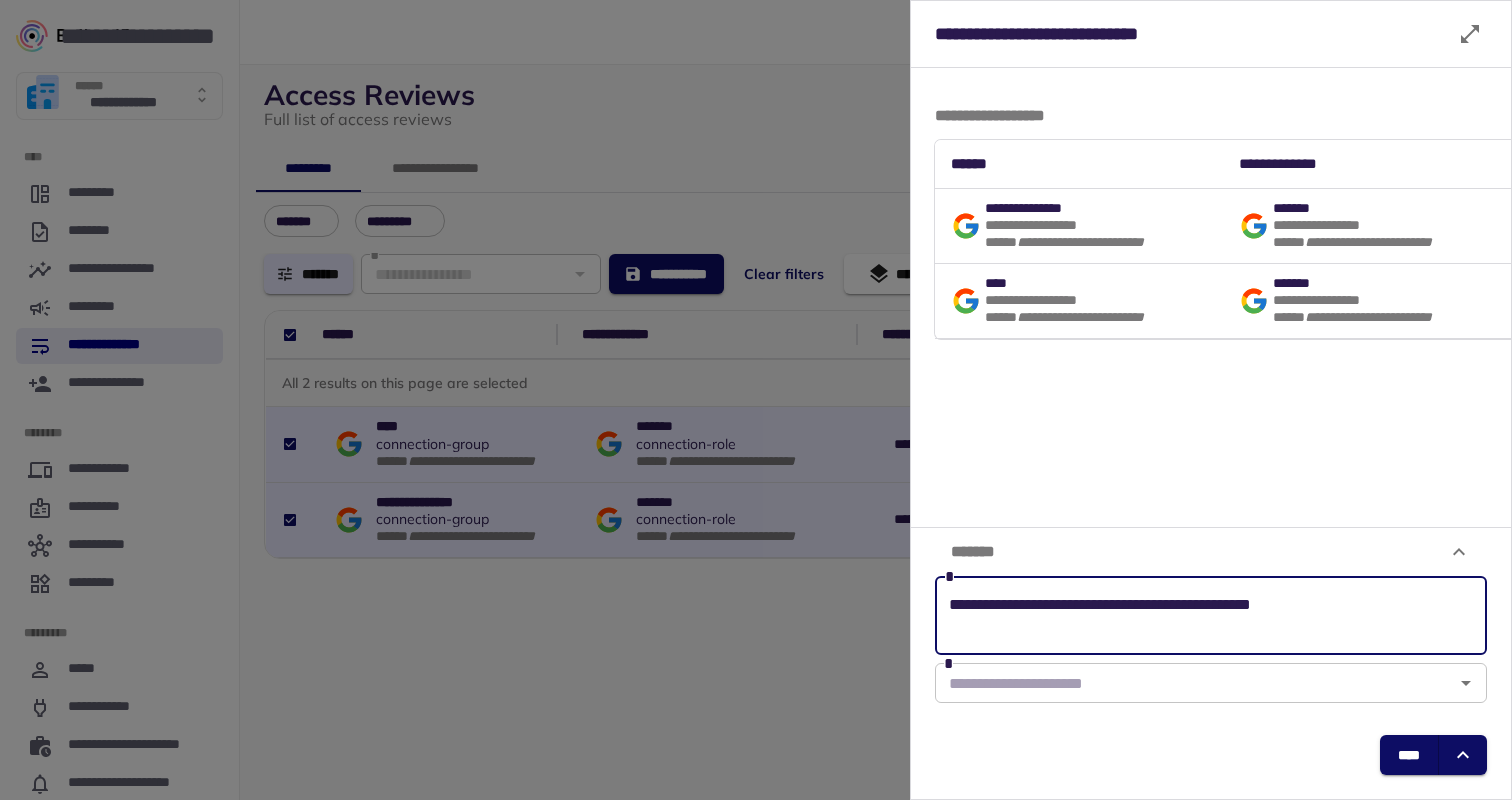drag, startPoint x: 1023, startPoint y: 604, endPoint x: 770, endPoint y: 576, distance: 254.5447 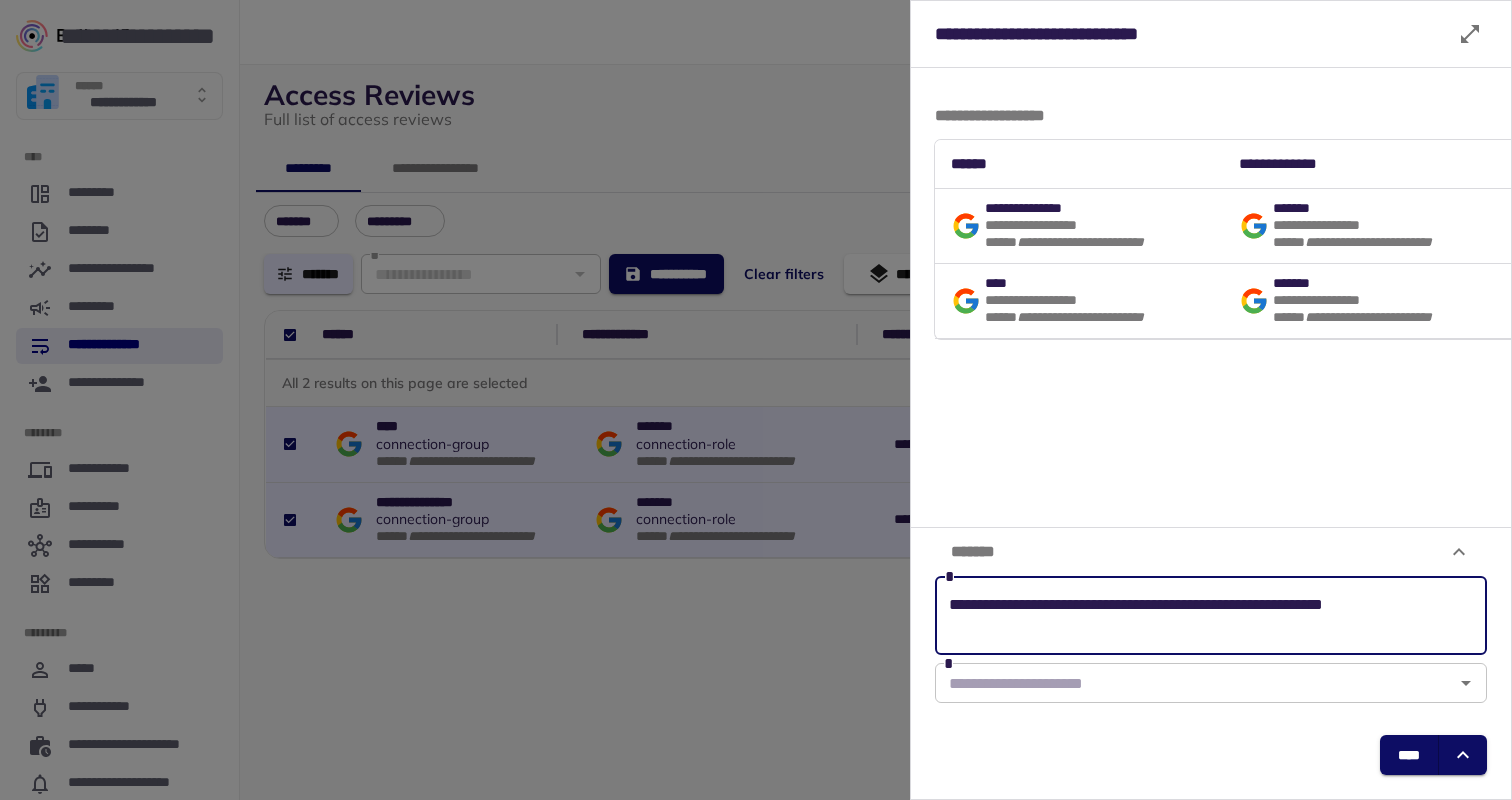 click on "**********" at bounding box center [1211, 615] 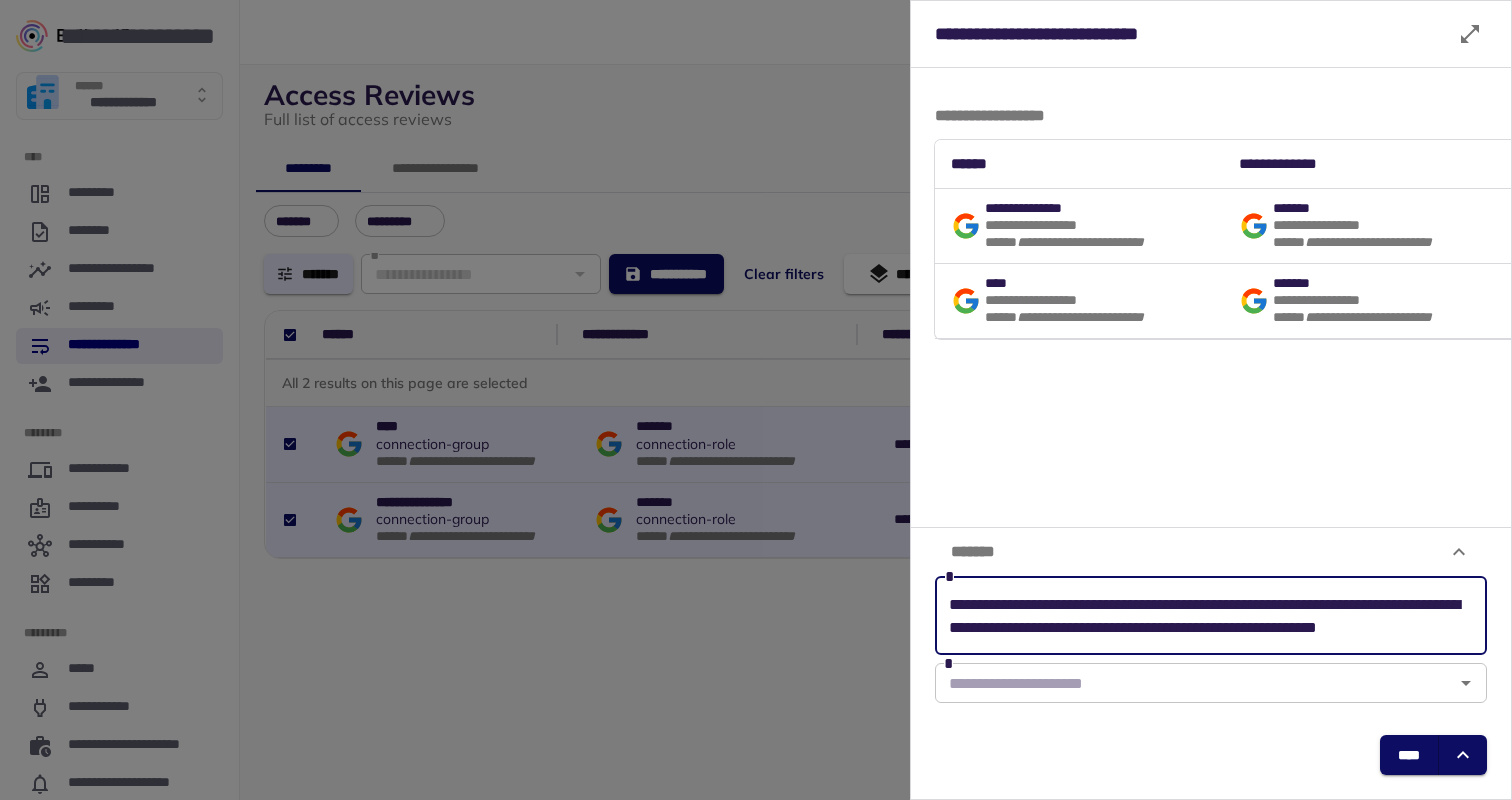 scroll, scrollTop: 21, scrollLeft: 0, axis: vertical 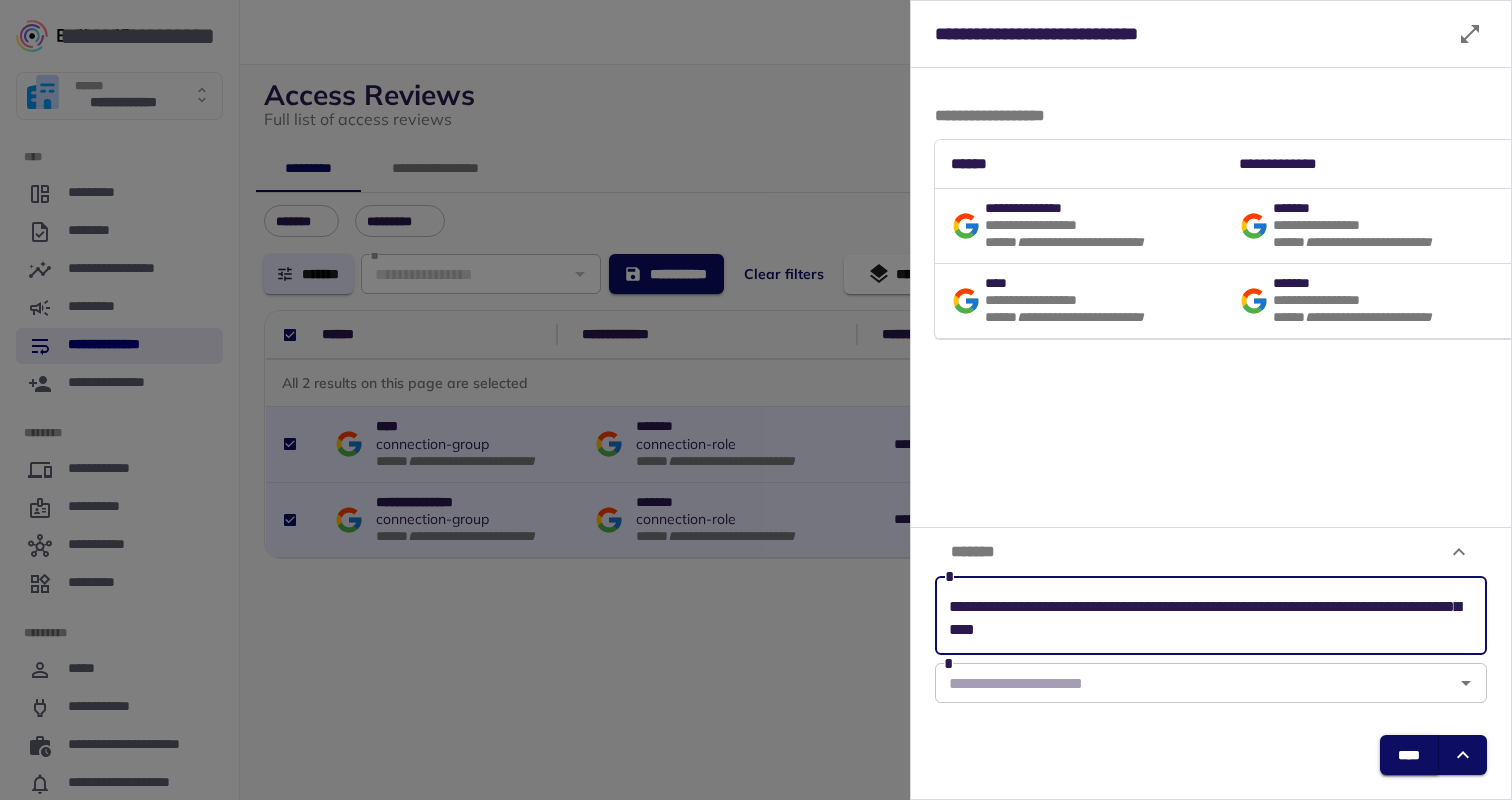 type on "**********" 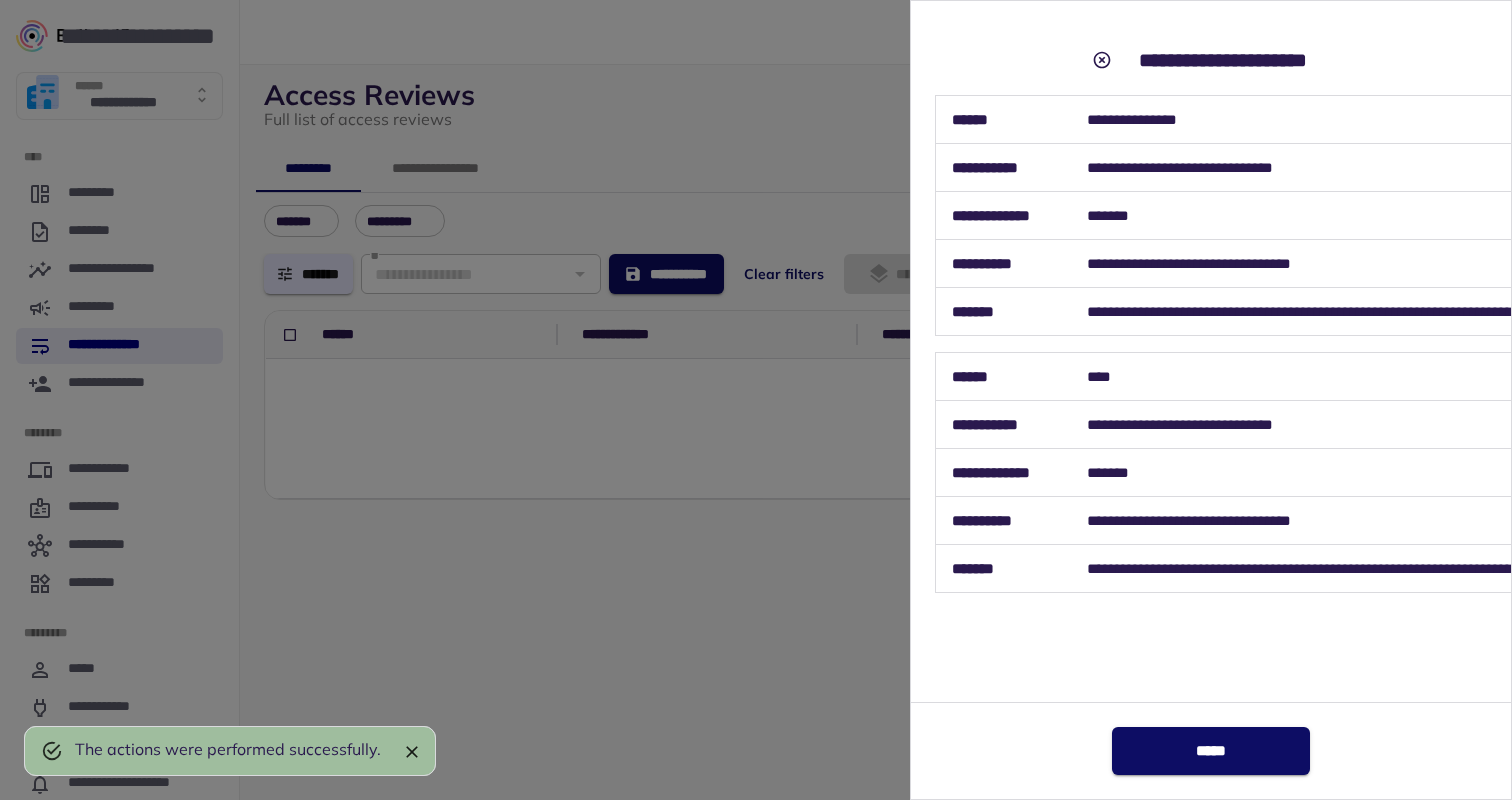 click on "*****" at bounding box center [1211, 751] 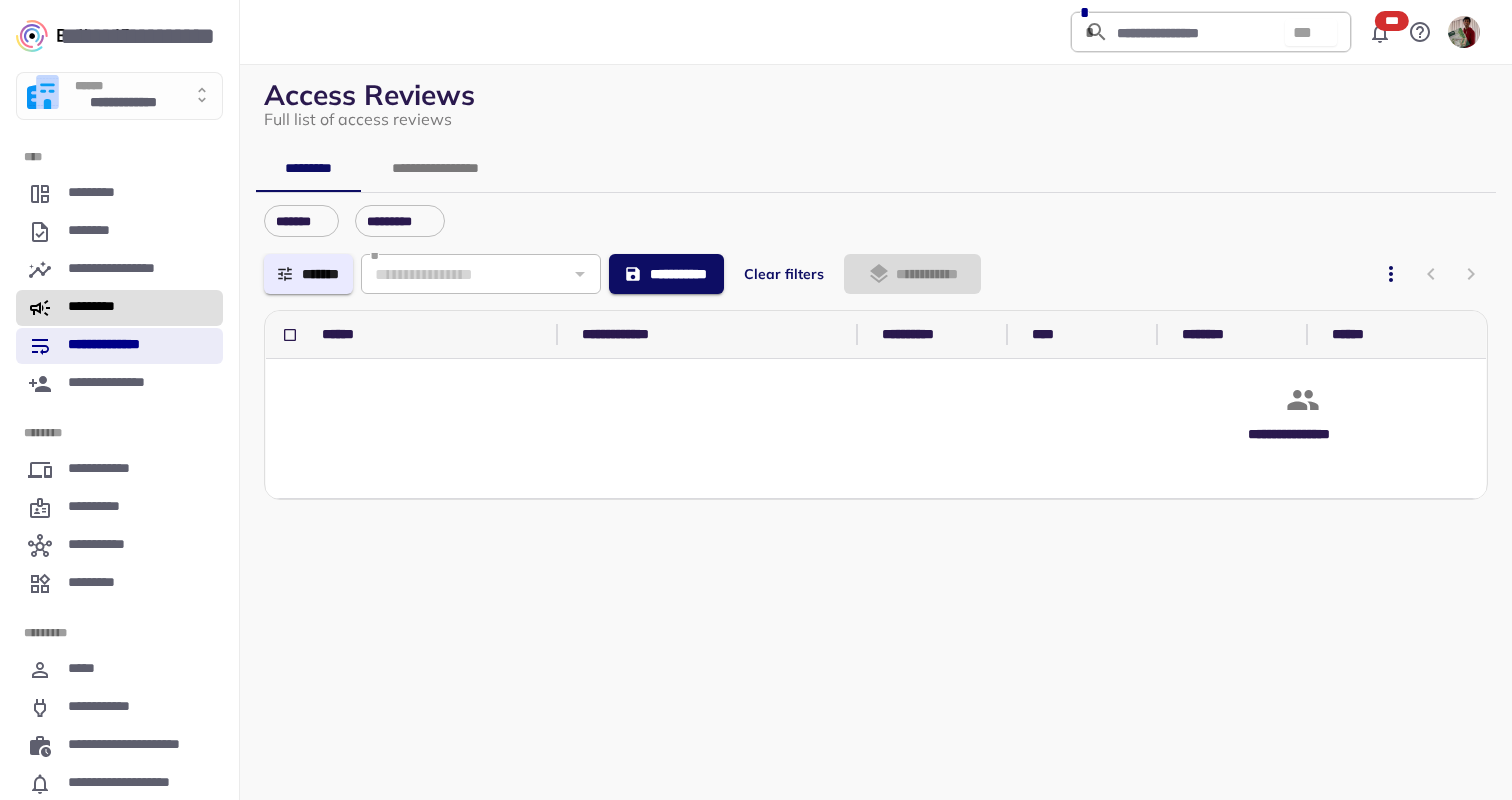 click on "*********" at bounding box center (104, 308) 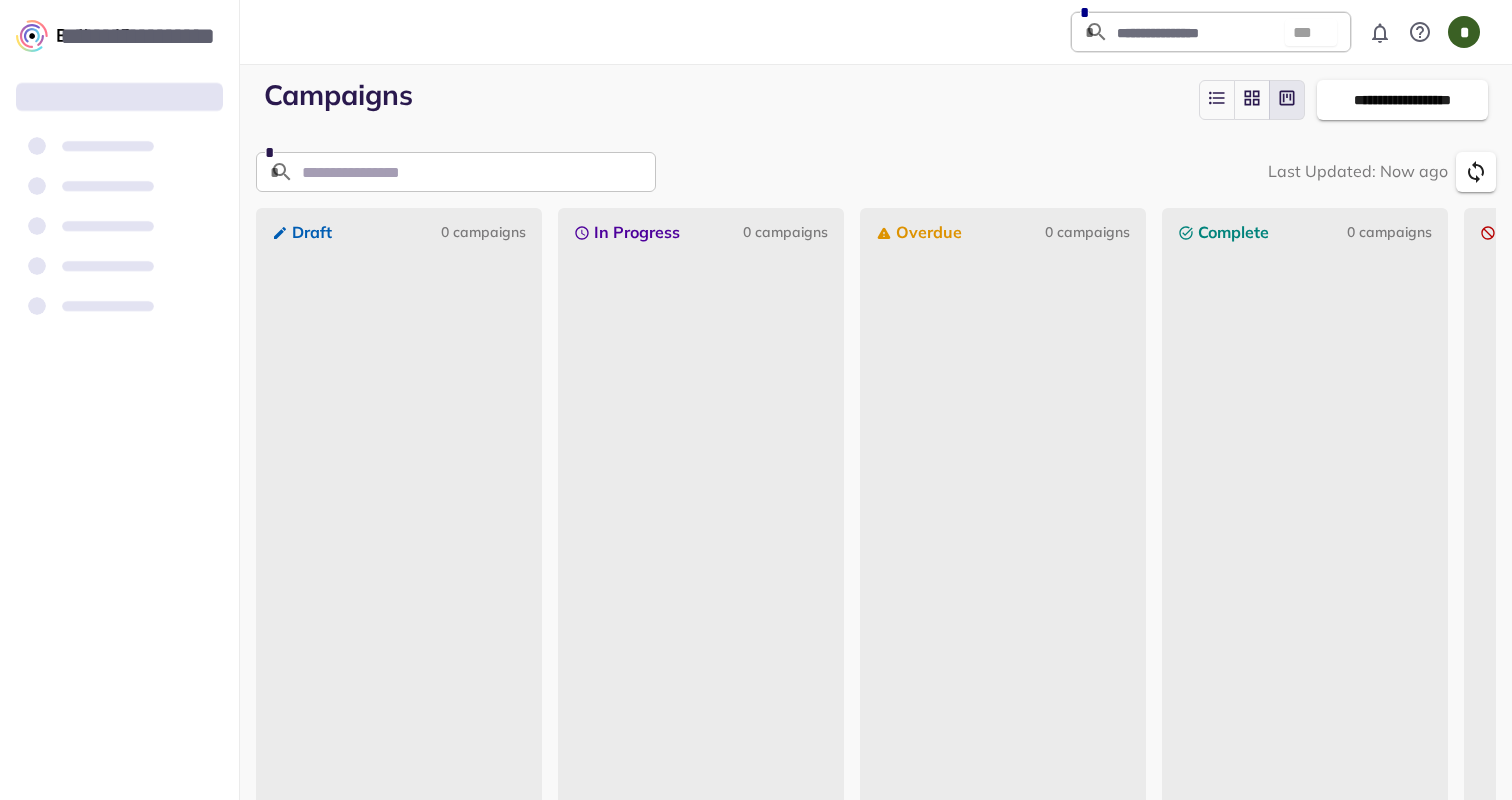 scroll, scrollTop: 0, scrollLeft: 0, axis: both 